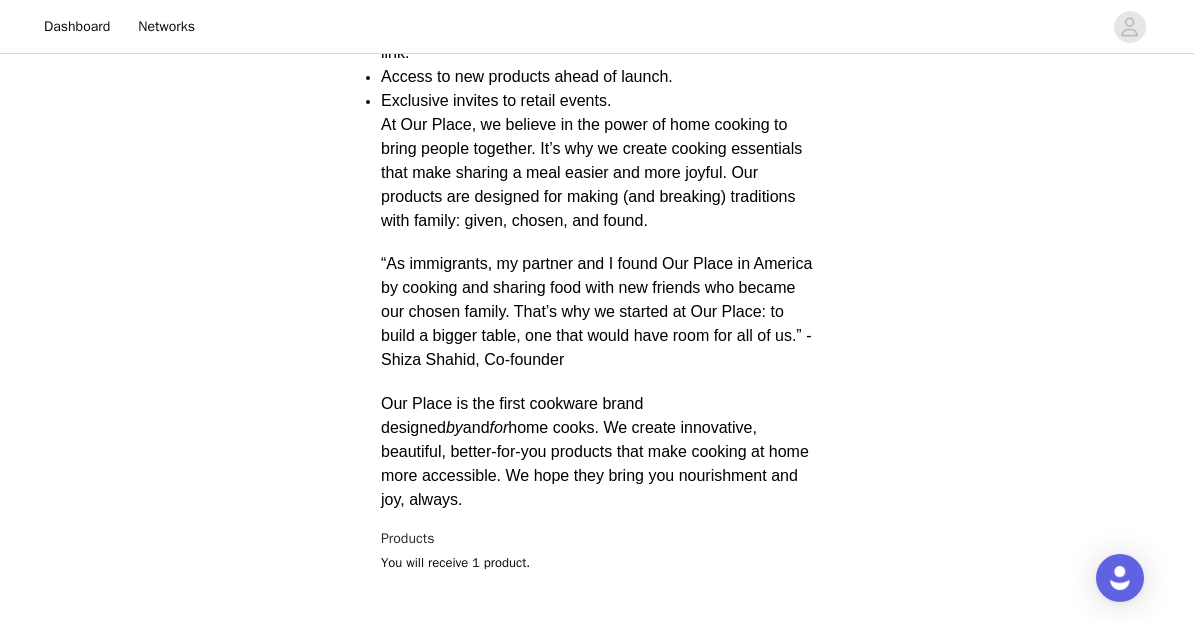scroll, scrollTop: 717, scrollLeft: 0, axis: vertical 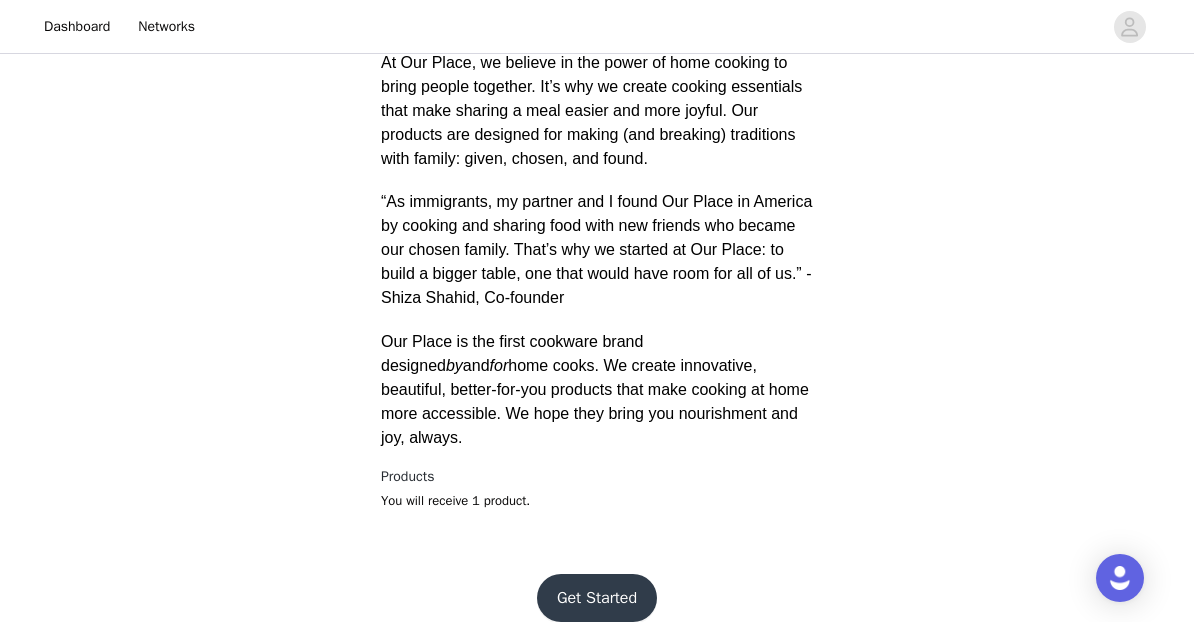 click on "Get Started" at bounding box center (597, 598) 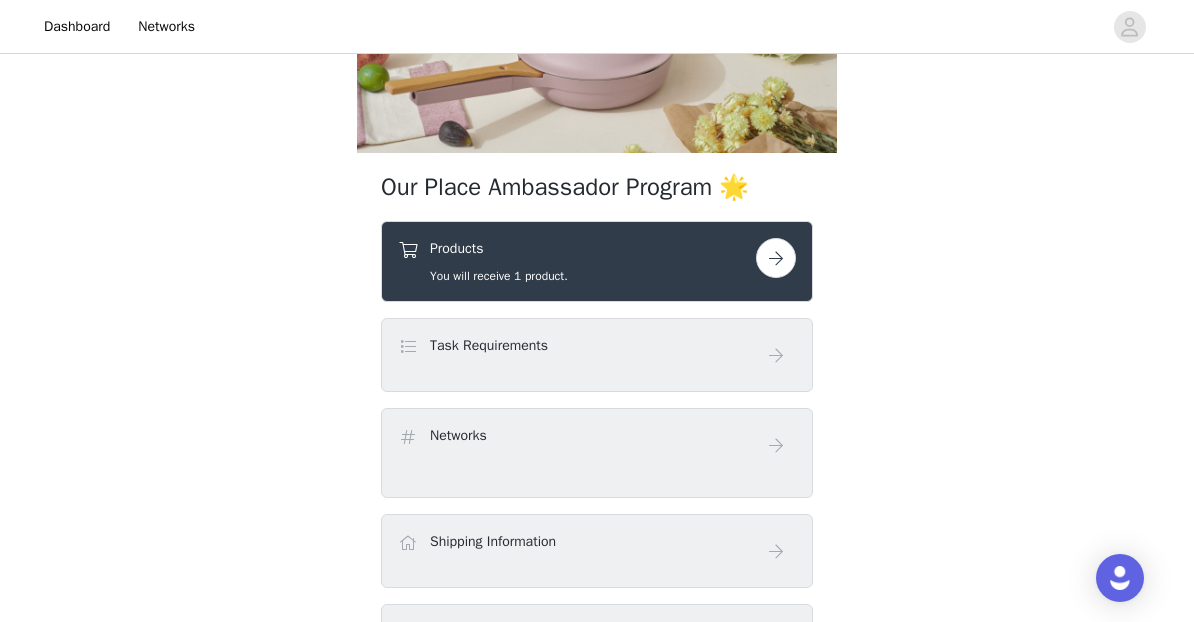 scroll, scrollTop: 226, scrollLeft: 0, axis: vertical 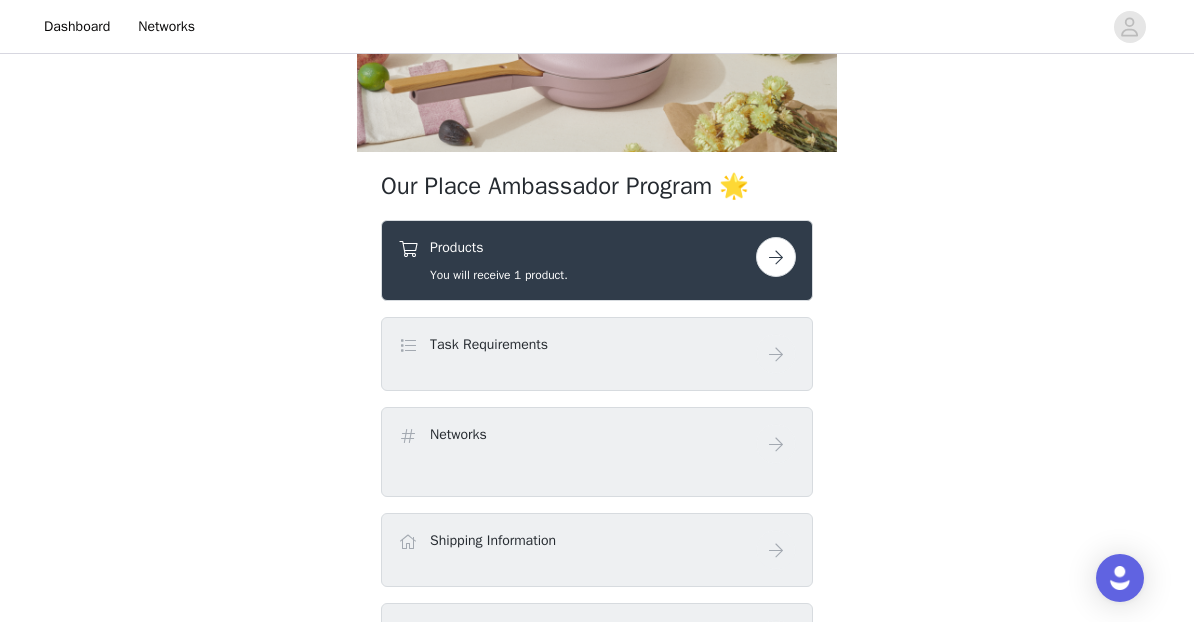 click at bounding box center (776, 257) 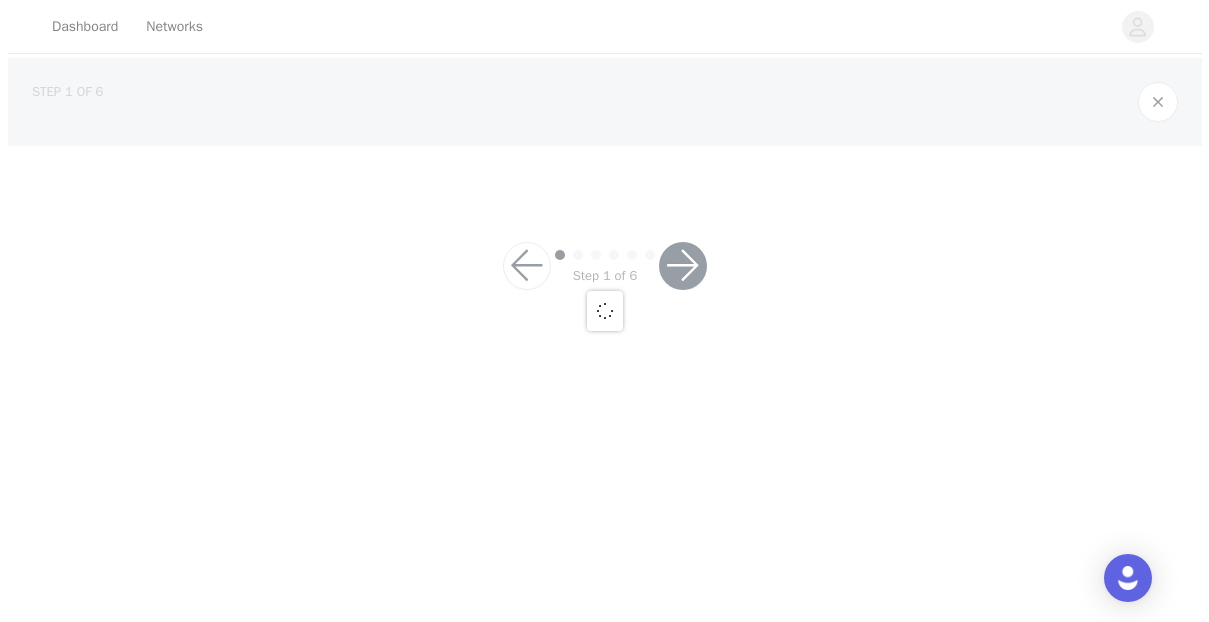 scroll, scrollTop: 0, scrollLeft: 0, axis: both 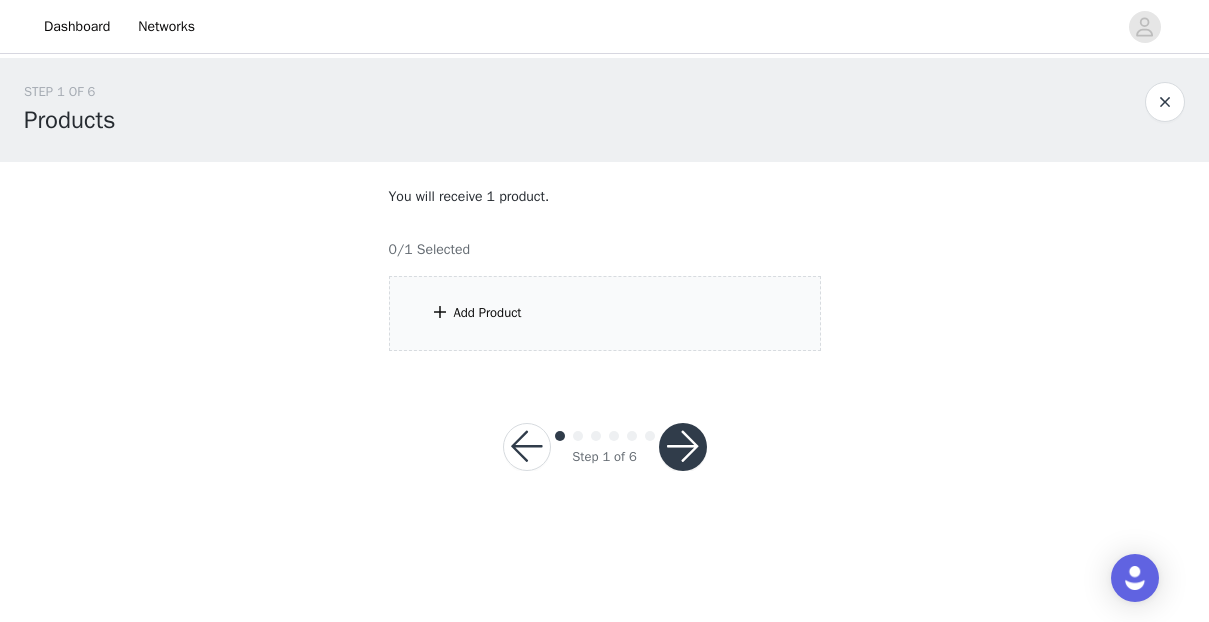 click on "Add Product" at bounding box center (605, 313) 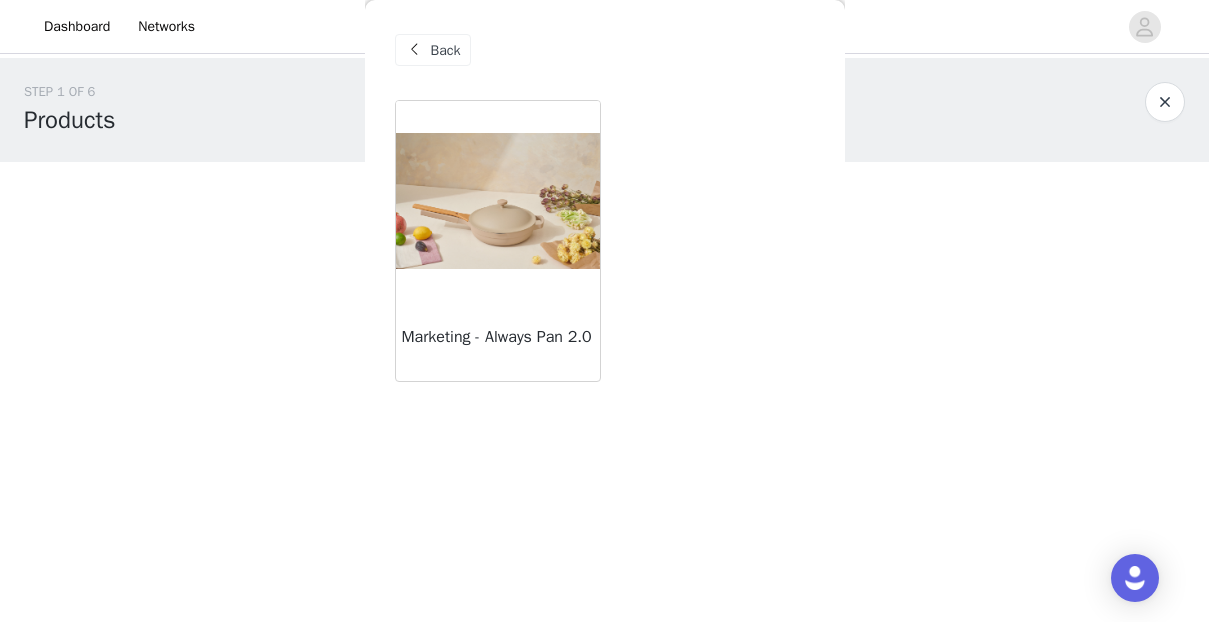 click on "Marketing - Always Pan 2.0" at bounding box center (498, 341) 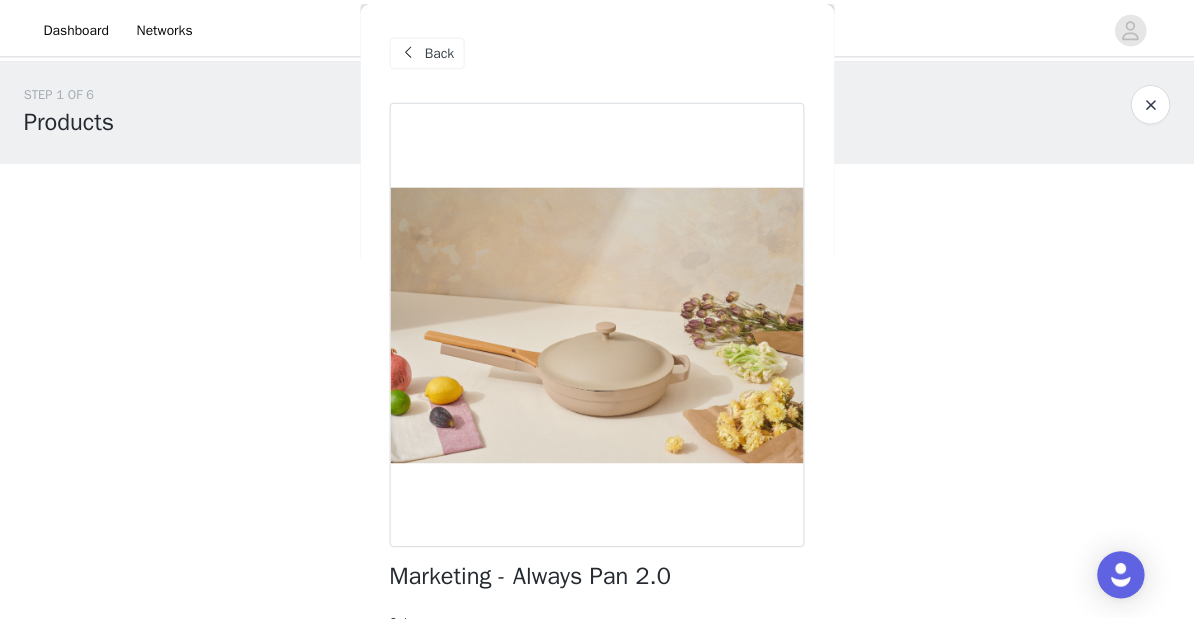 scroll, scrollTop: 140, scrollLeft: 0, axis: vertical 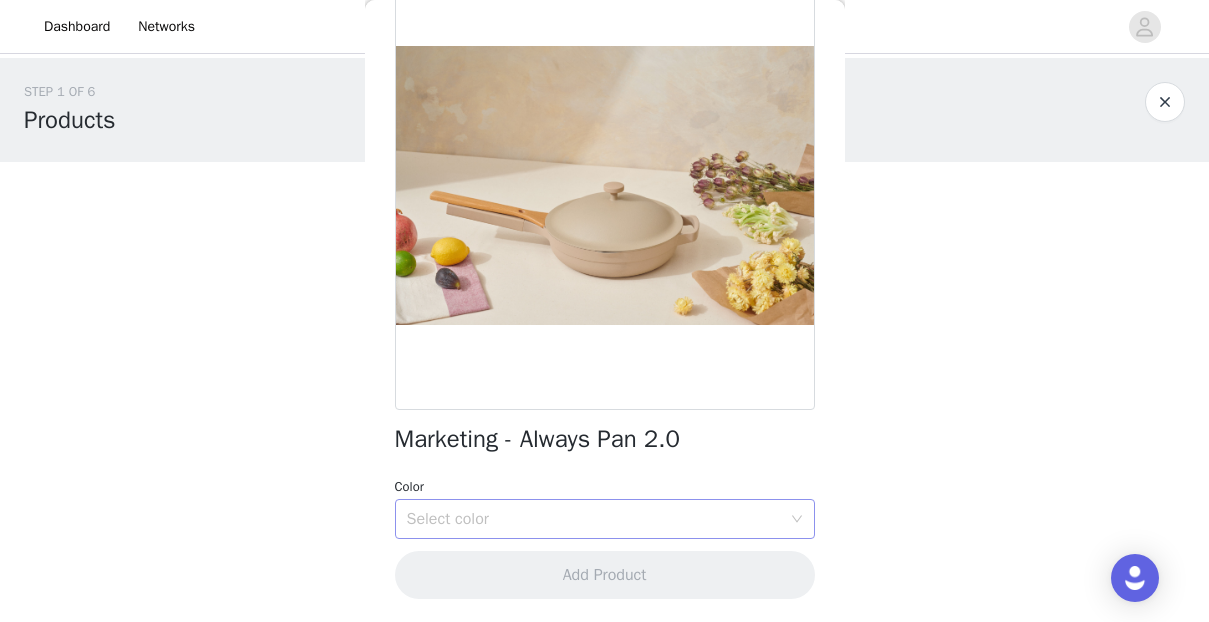 click on "Select color" at bounding box center [594, 519] 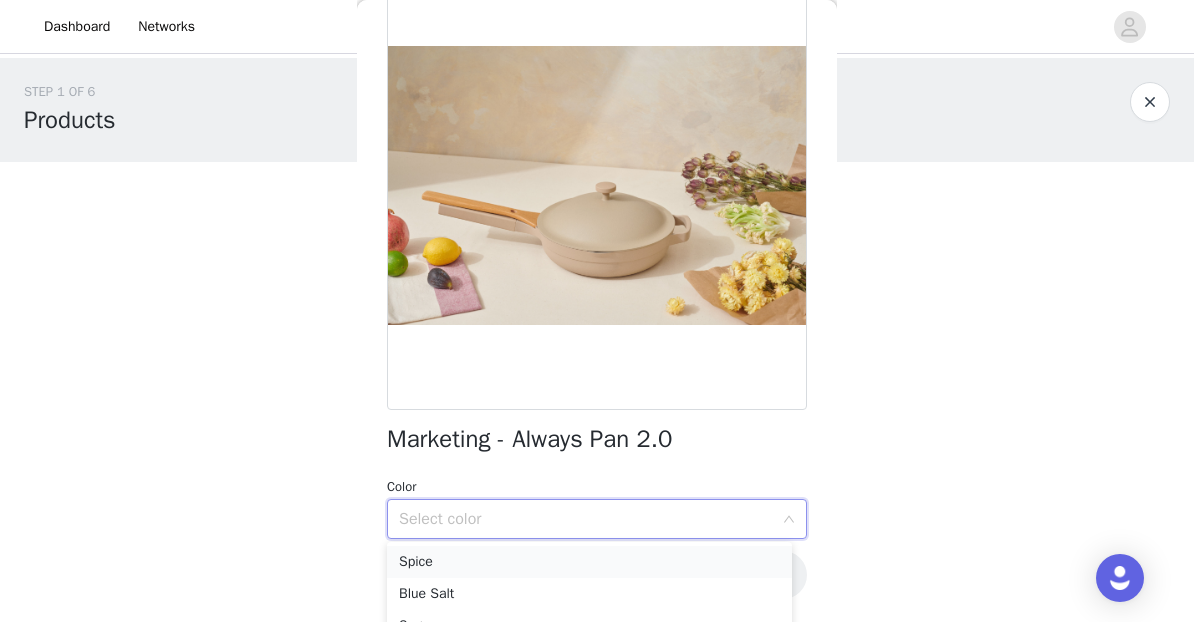 click on "Spice" at bounding box center (589, 562) 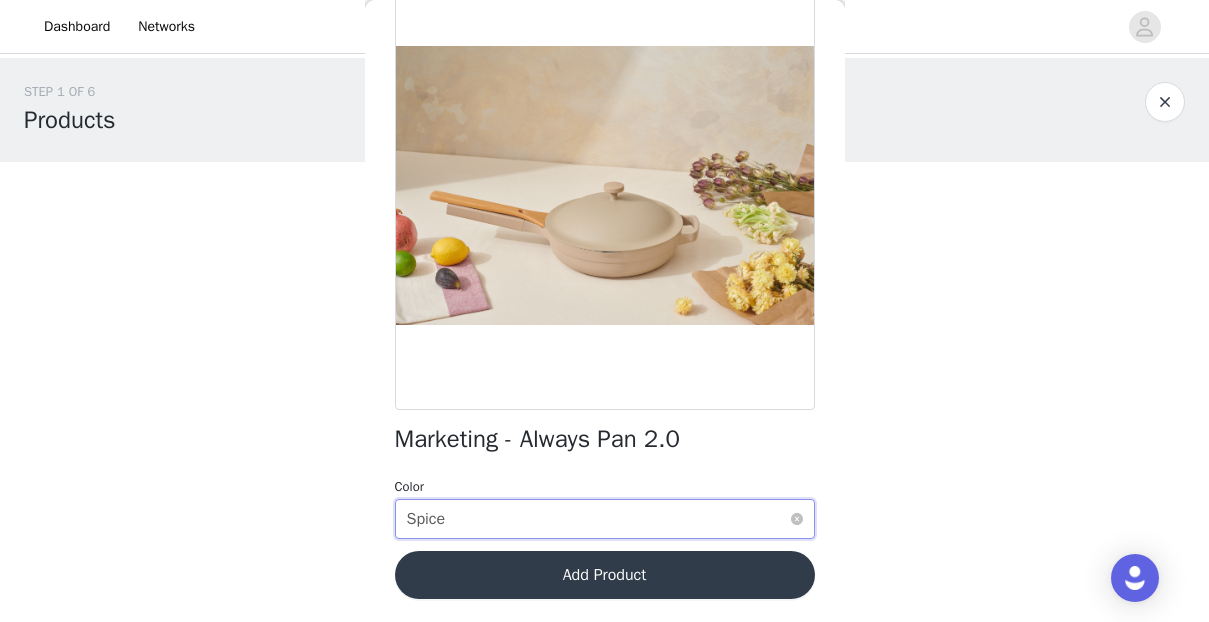 click on "Select color Spice" at bounding box center (598, 519) 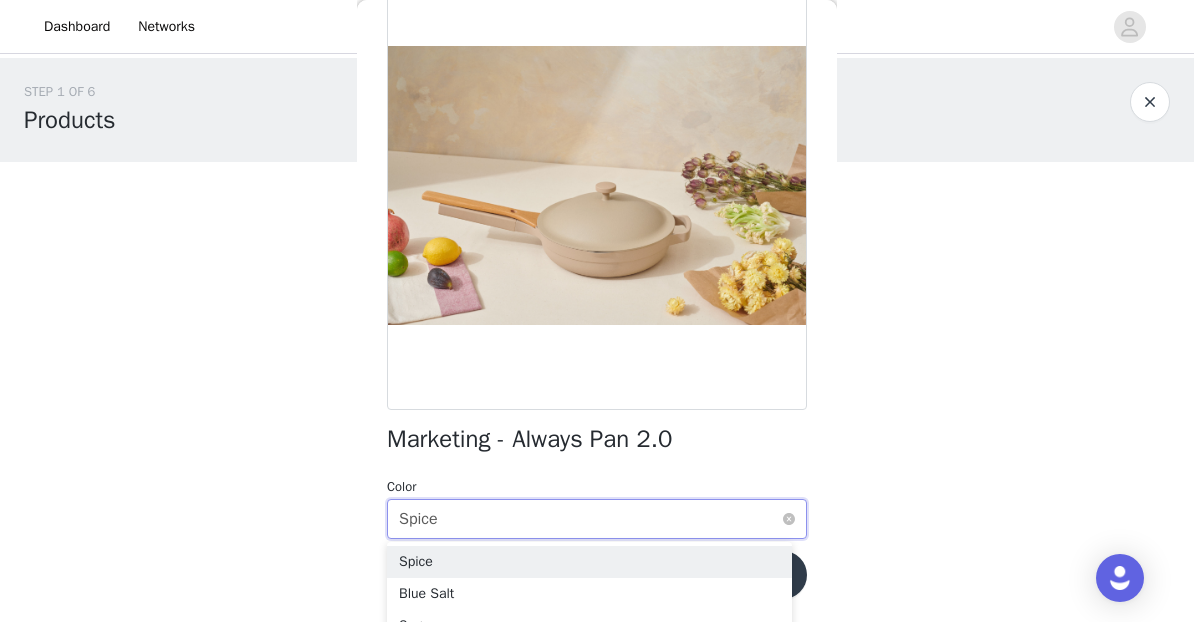 scroll, scrollTop: 88, scrollLeft: 0, axis: vertical 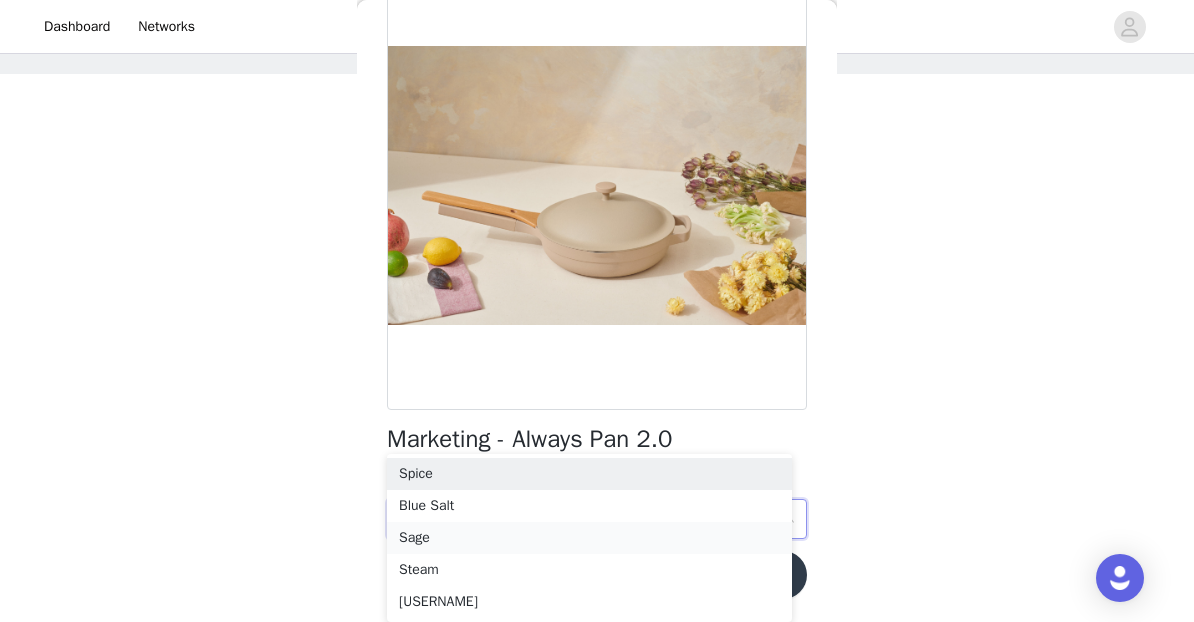 click on "Sage" at bounding box center (589, 538) 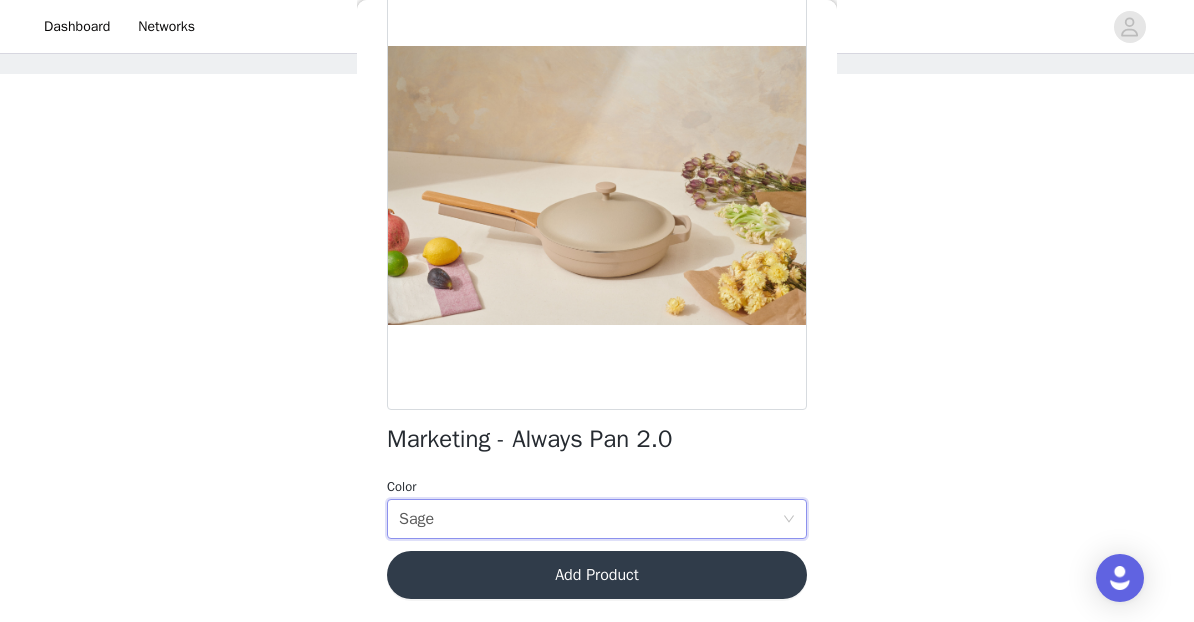 scroll, scrollTop: 0, scrollLeft: 0, axis: both 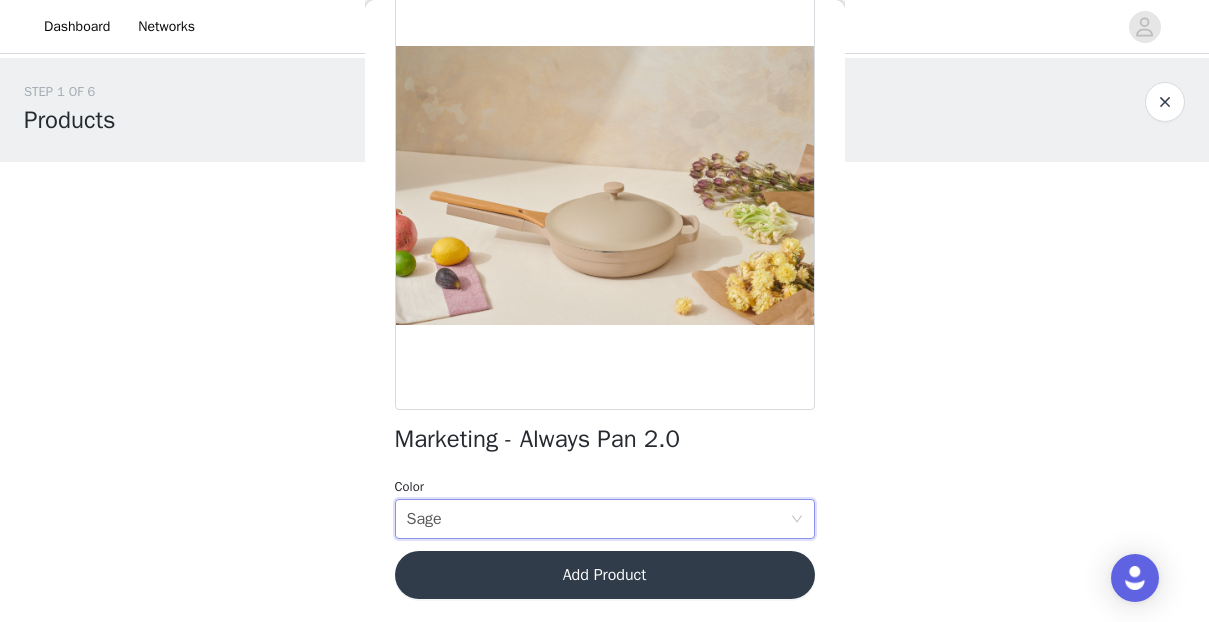 click on "Add Product" at bounding box center [605, 575] 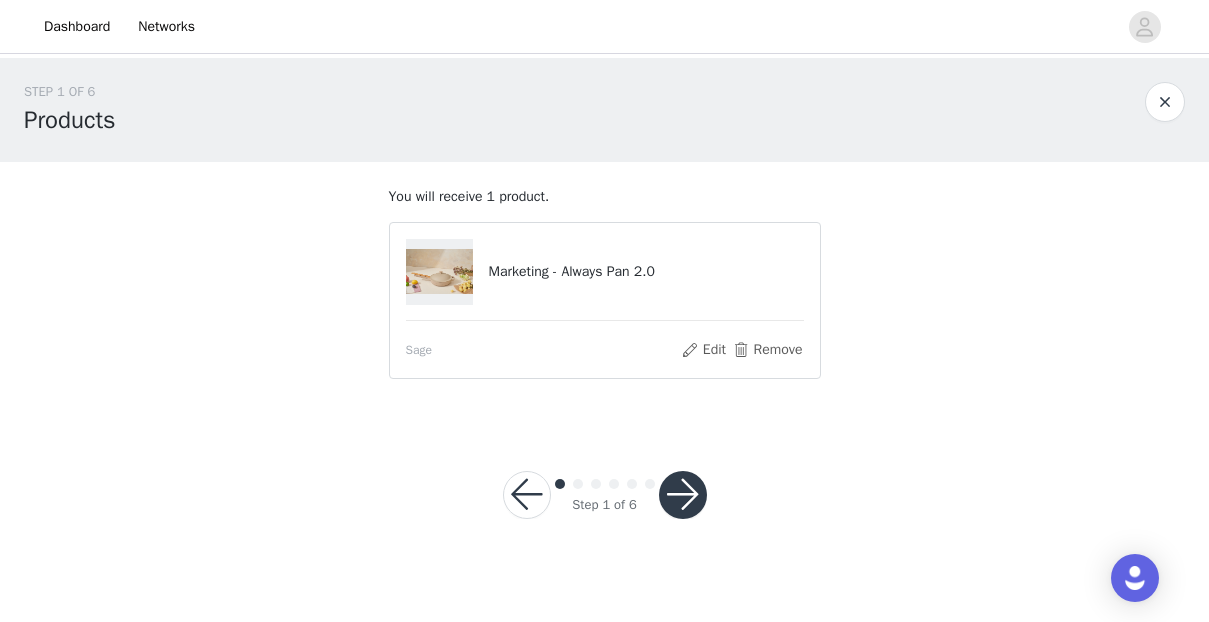 click at bounding box center (683, 495) 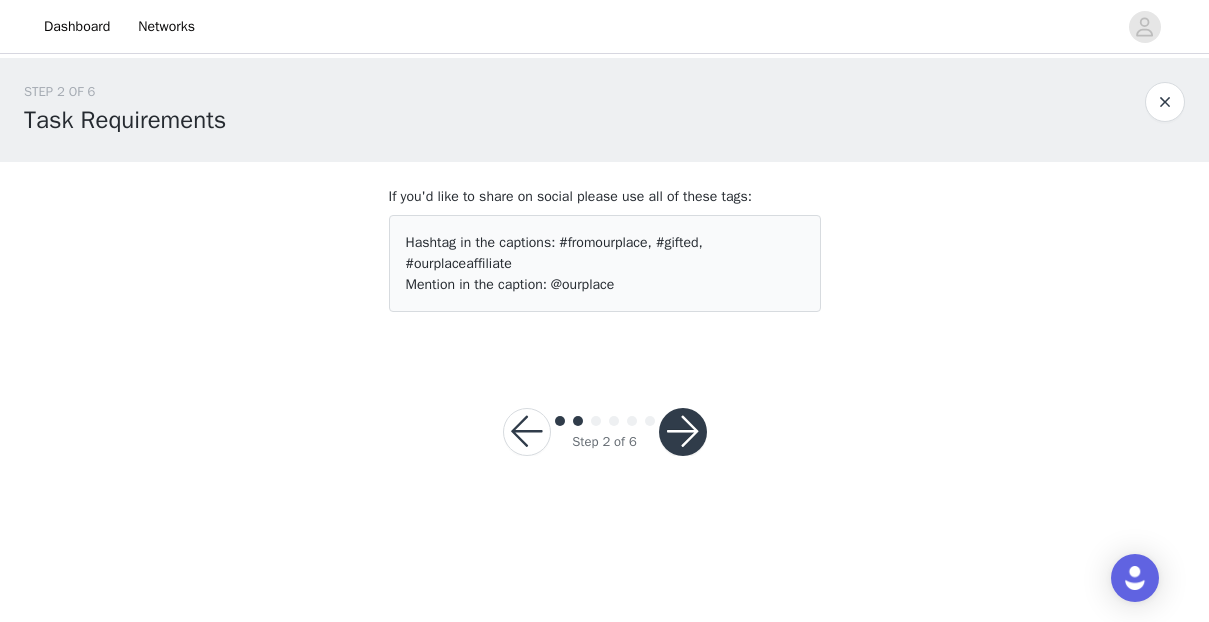click at bounding box center (683, 432) 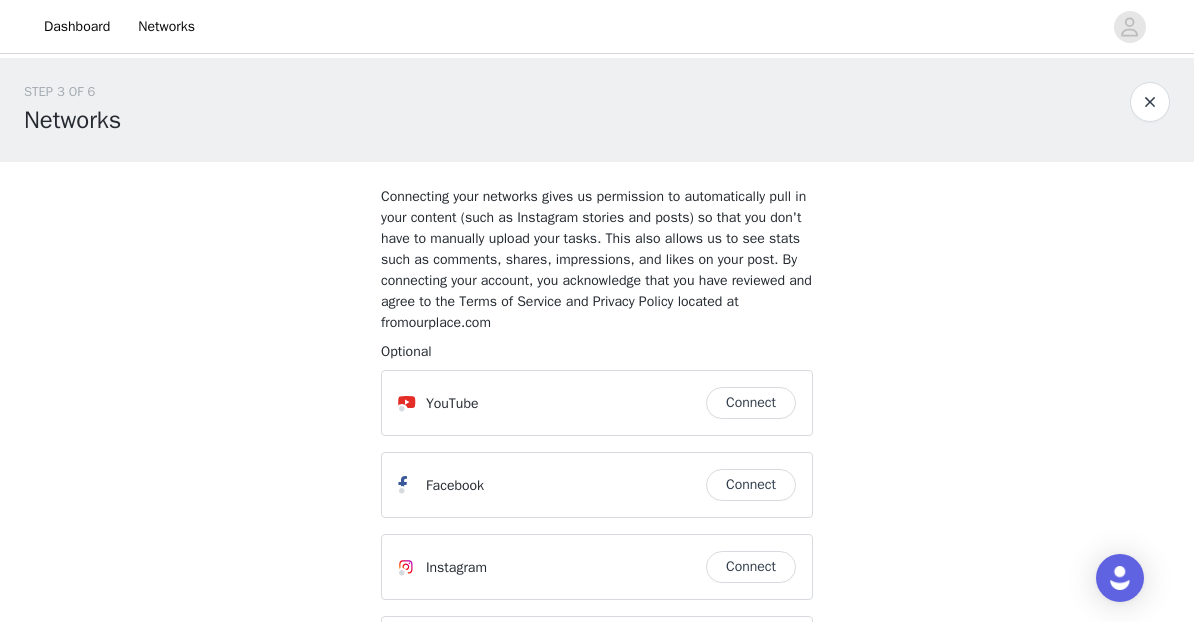 scroll, scrollTop: 165, scrollLeft: 0, axis: vertical 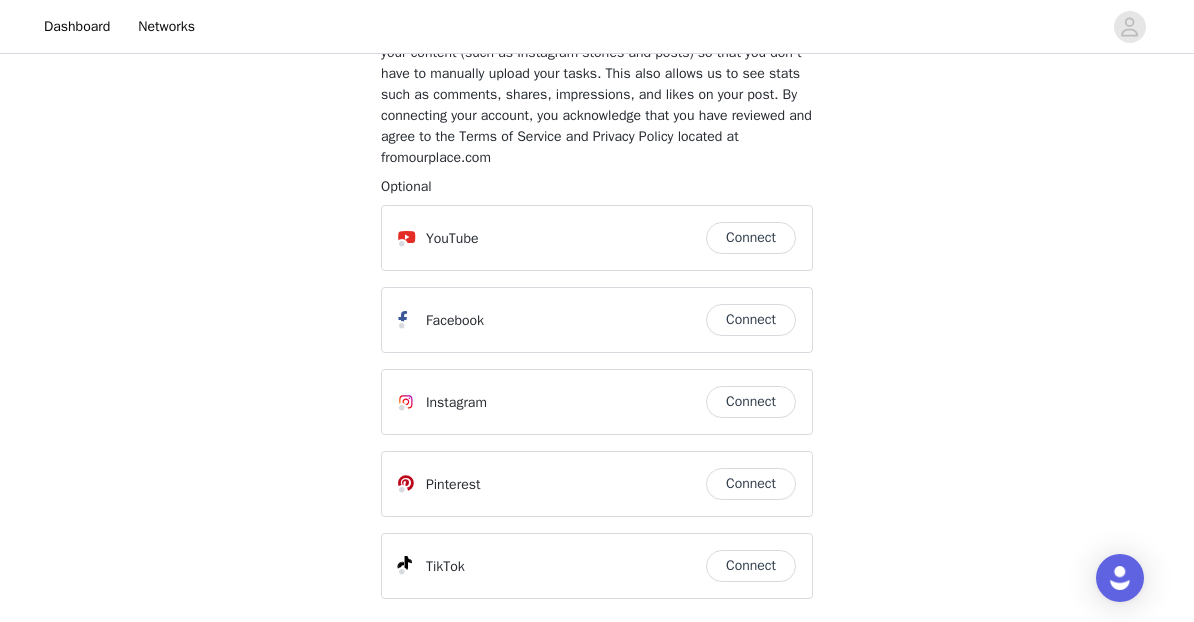 click on "Connect" at bounding box center (751, 402) 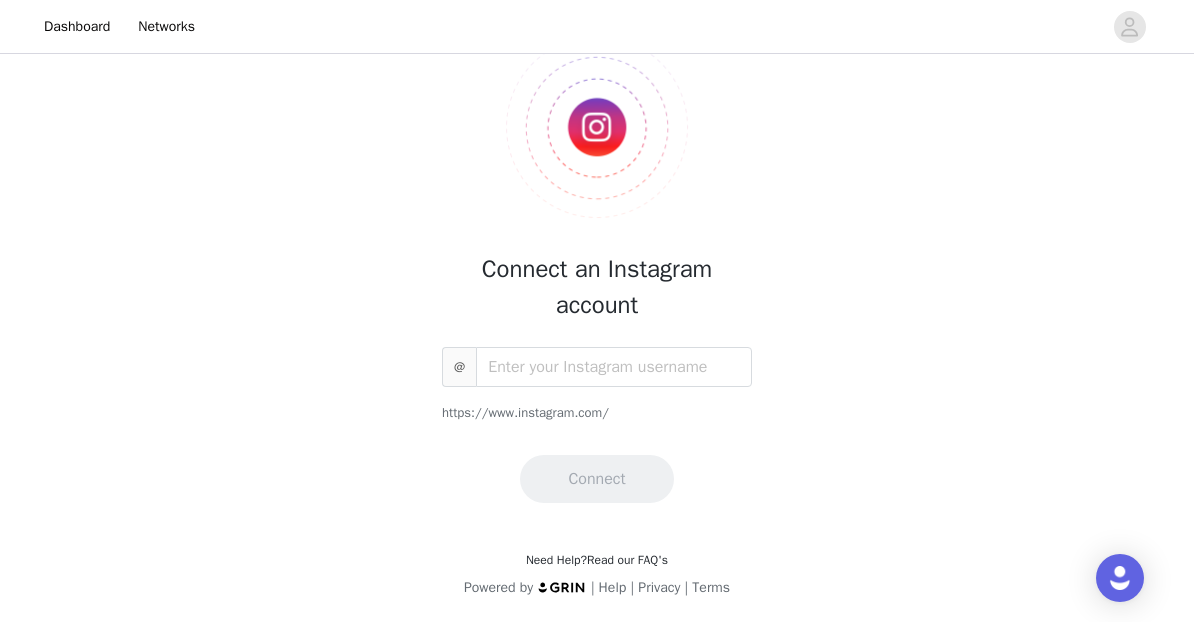 scroll, scrollTop: 0, scrollLeft: 0, axis: both 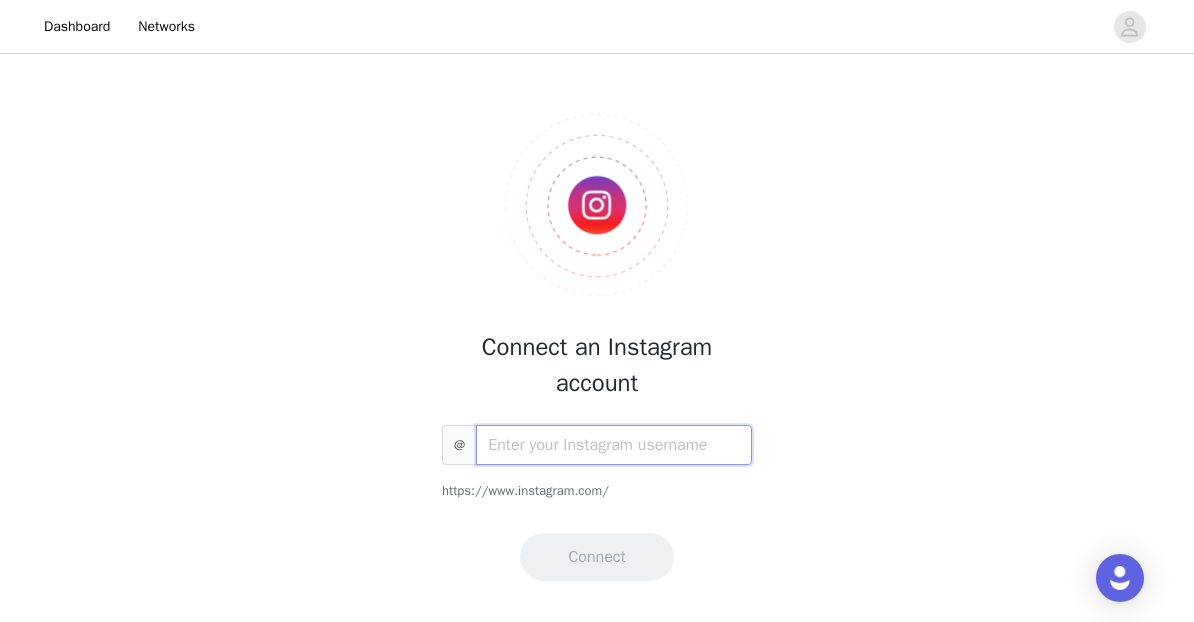 click at bounding box center (614, 445) 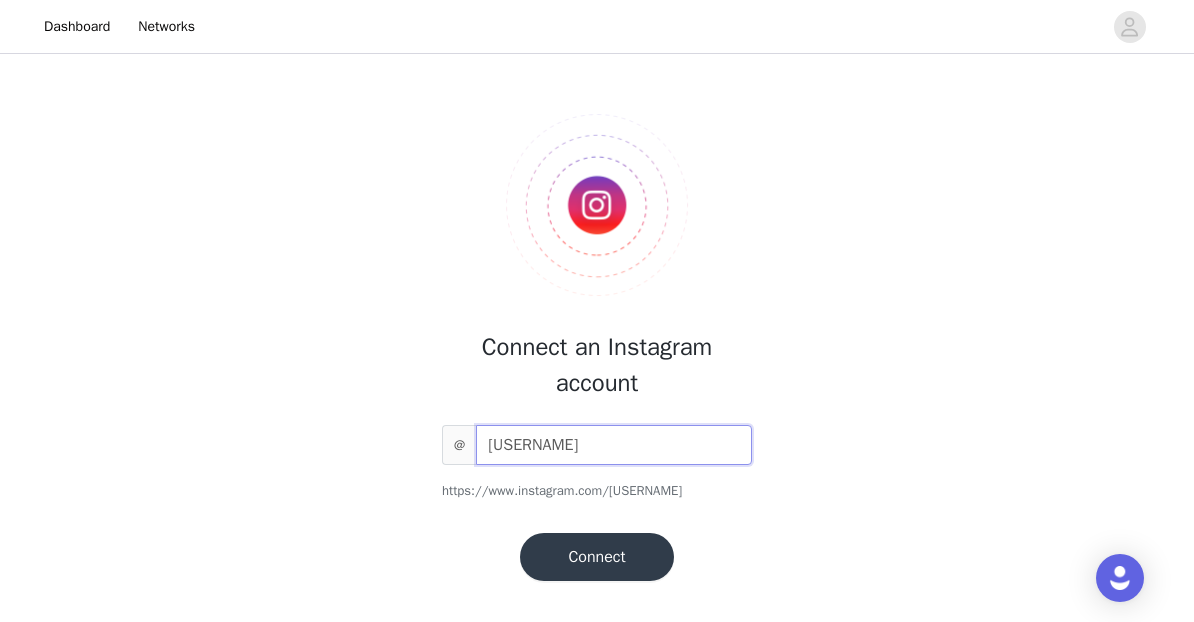 type on "cabigaobrian" 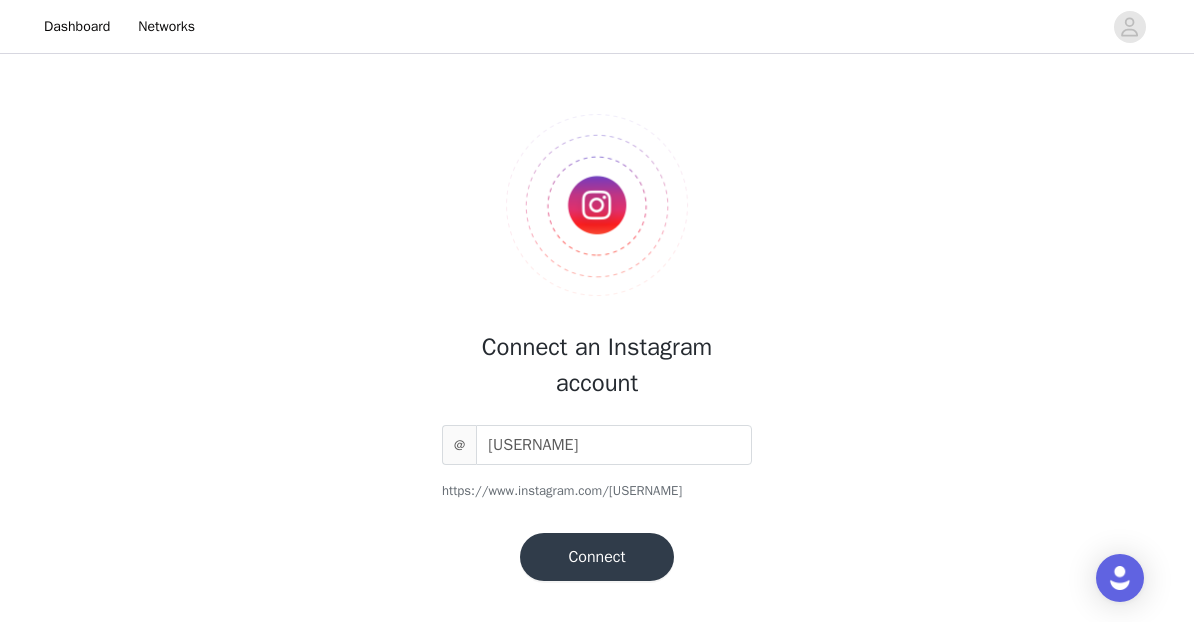 click on "Connect an Instagram account   @ cabigaobrian
https://www.instagram.com/cabigaobrian
Connect
Need Help?  Read our FAQ's   Powered by       |    Help    |    Privacy    |    Terms" at bounding box center [597, 379] 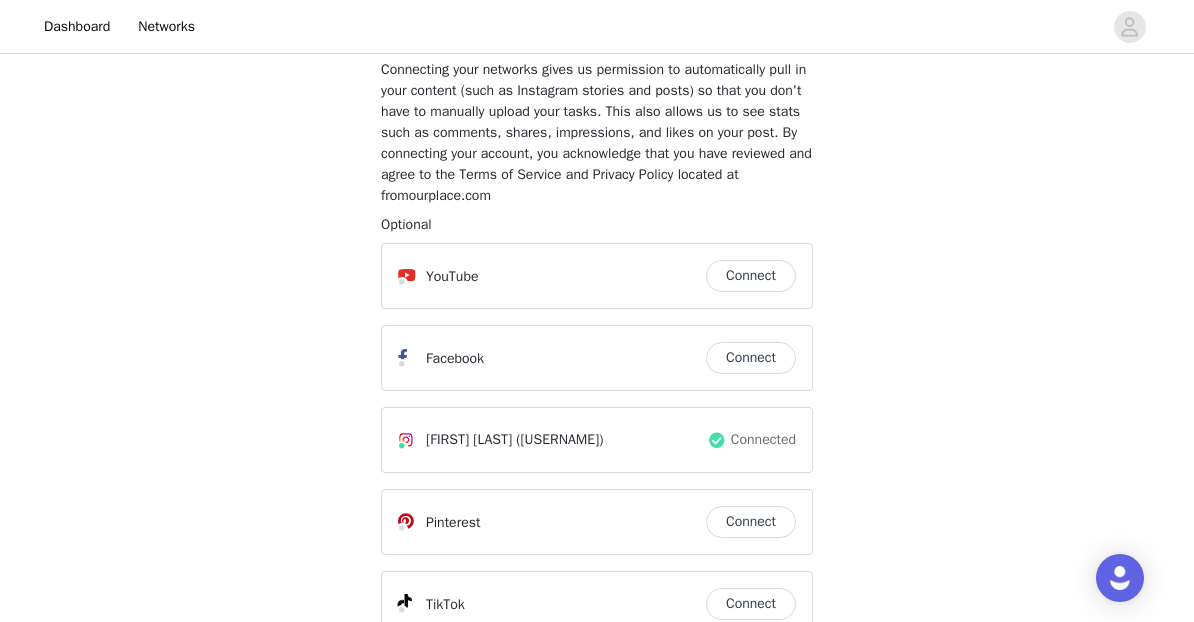 scroll, scrollTop: 325, scrollLeft: 0, axis: vertical 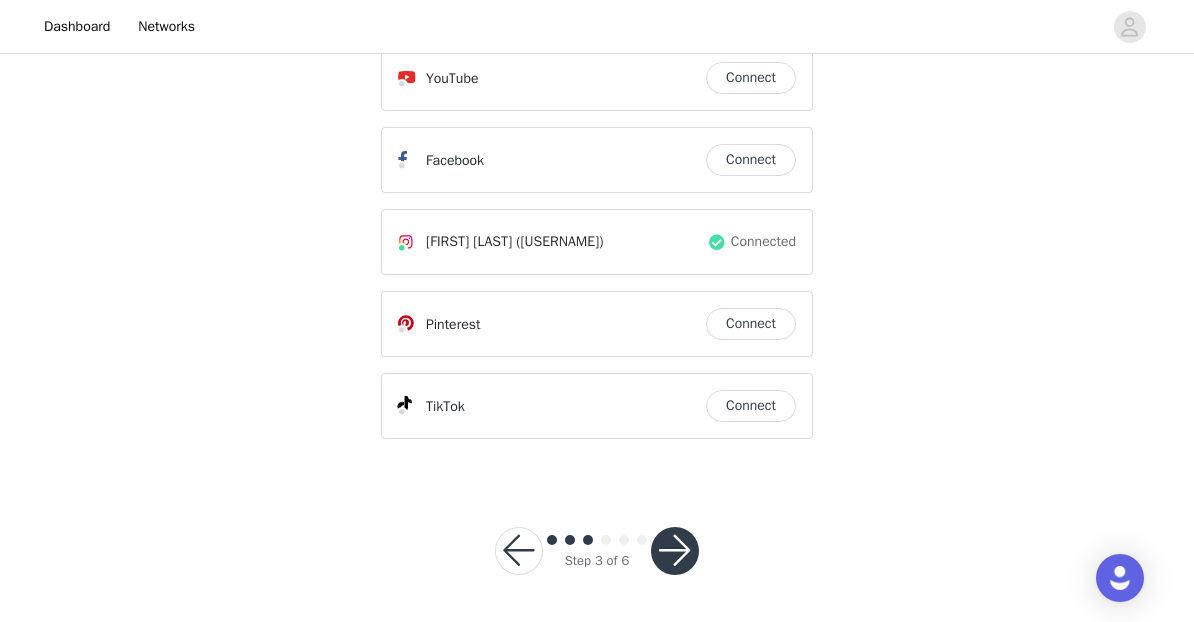click at bounding box center (675, 551) 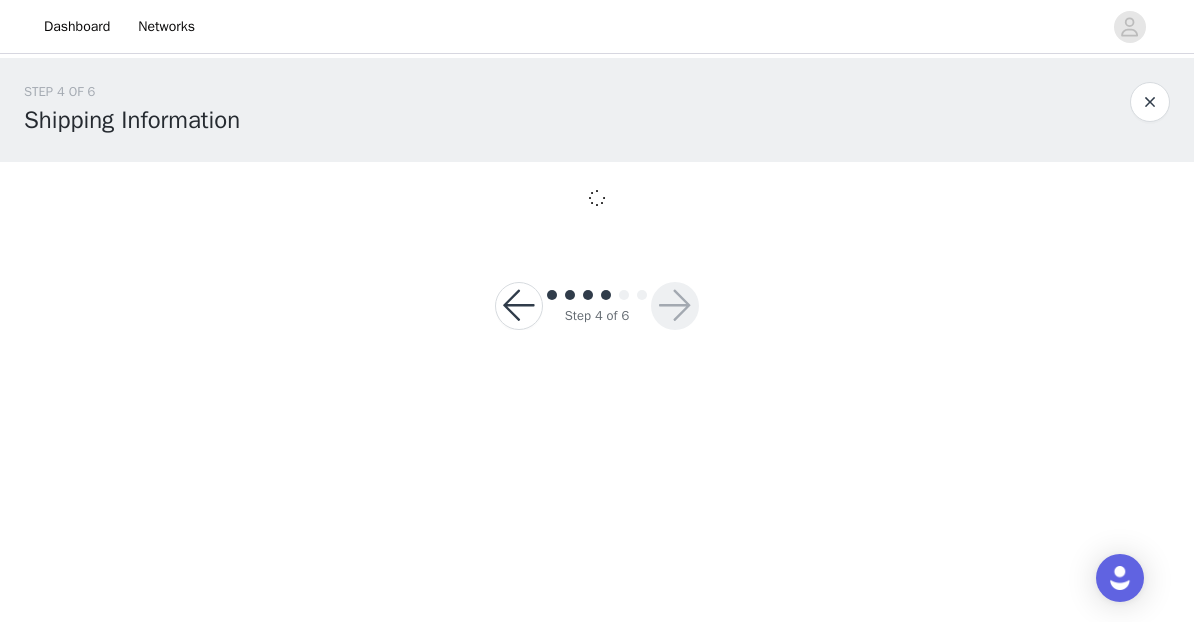 scroll, scrollTop: 0, scrollLeft: 0, axis: both 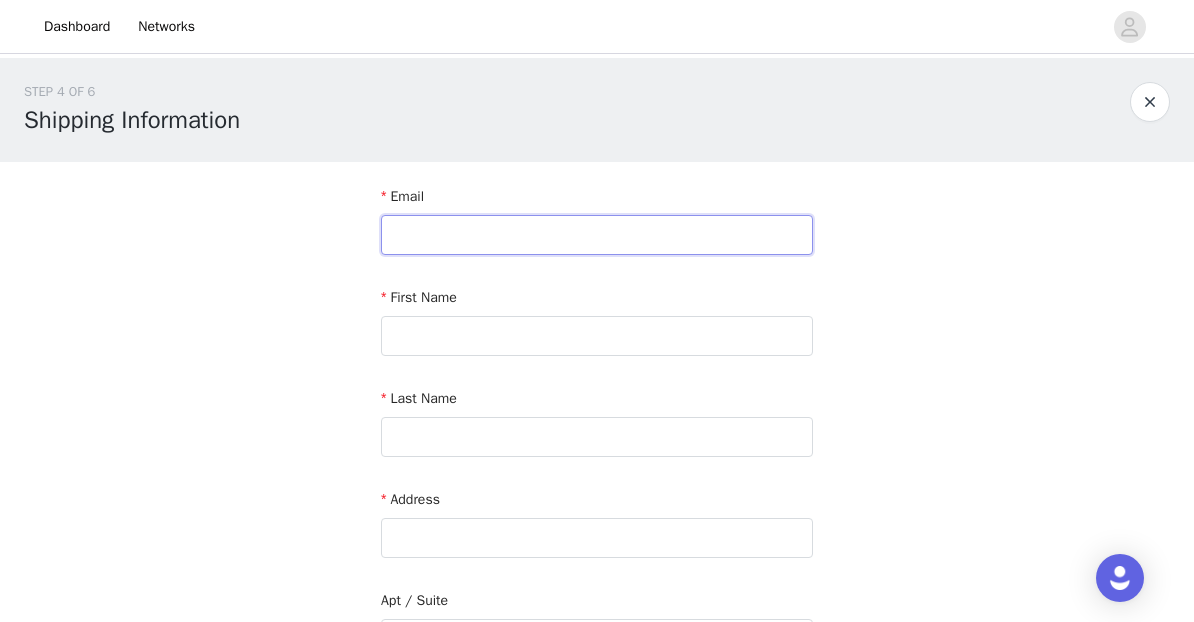 click at bounding box center [597, 235] 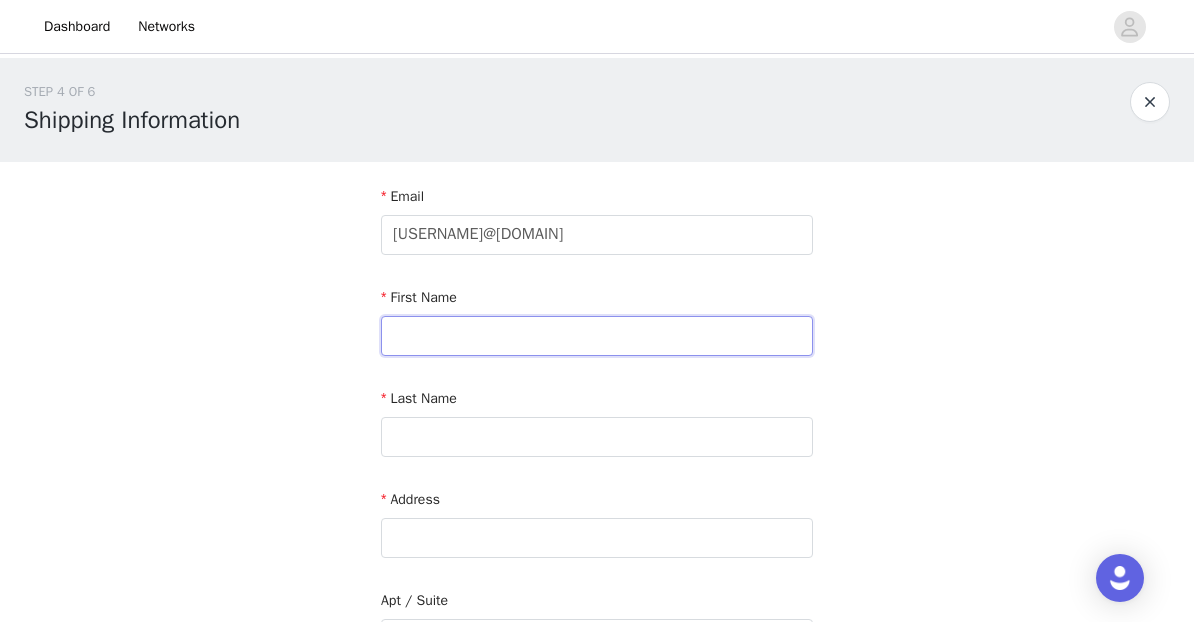 type on "Brian" 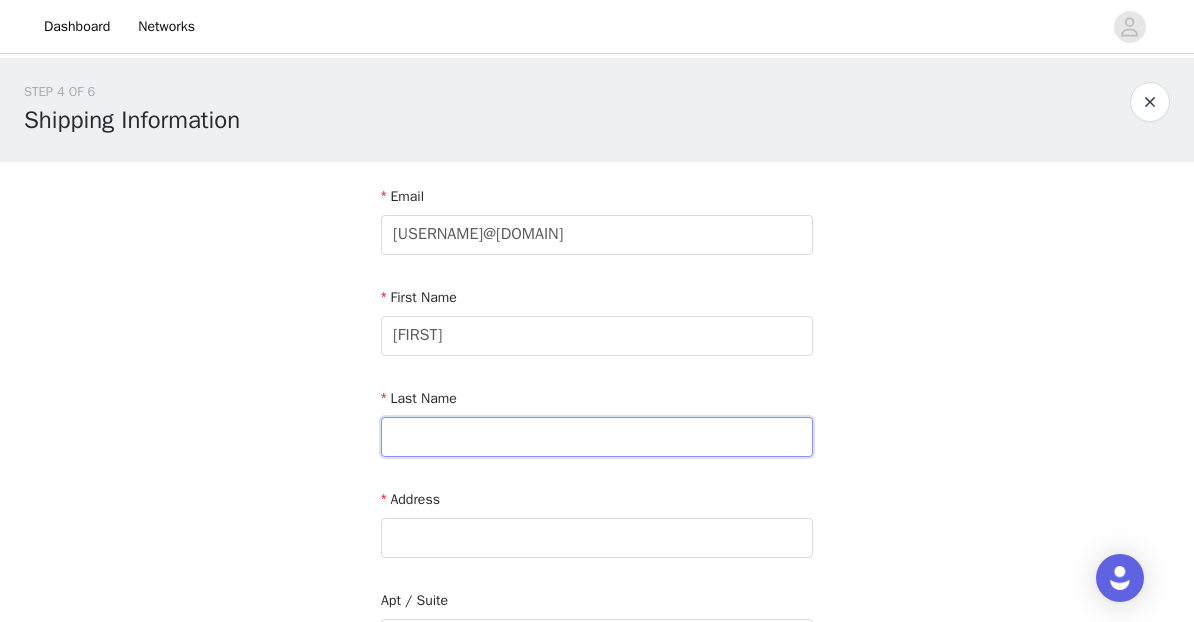 type on "Cabigao" 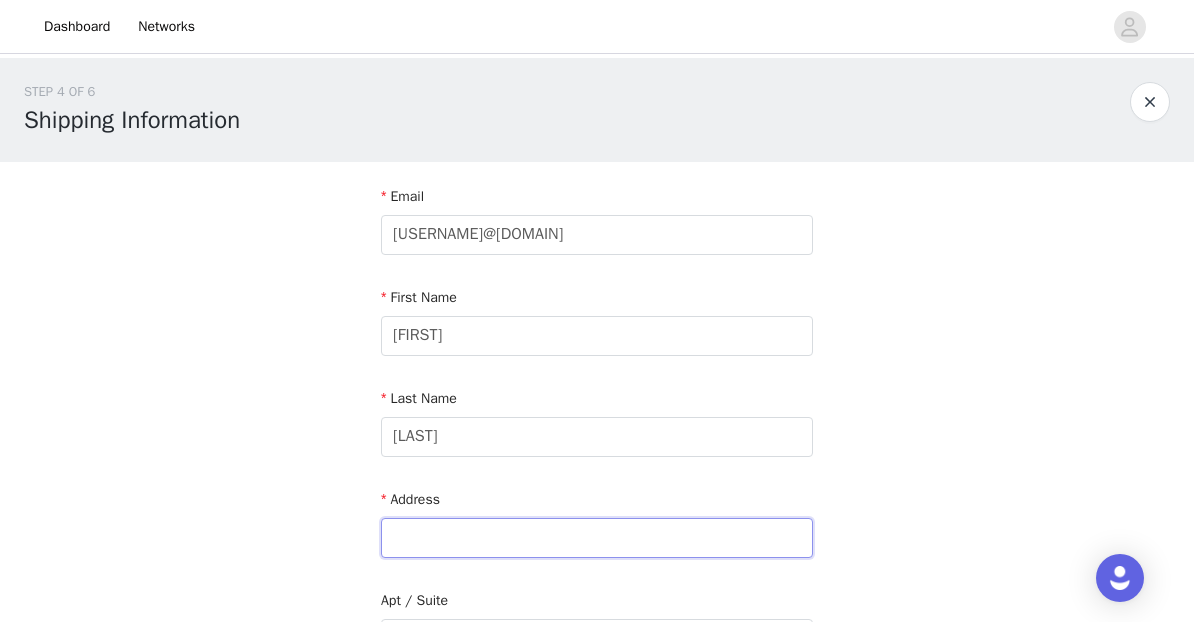 type on "2/2B CAVELL AVENUE RHODES, NEW SOUTH WALES 2138" 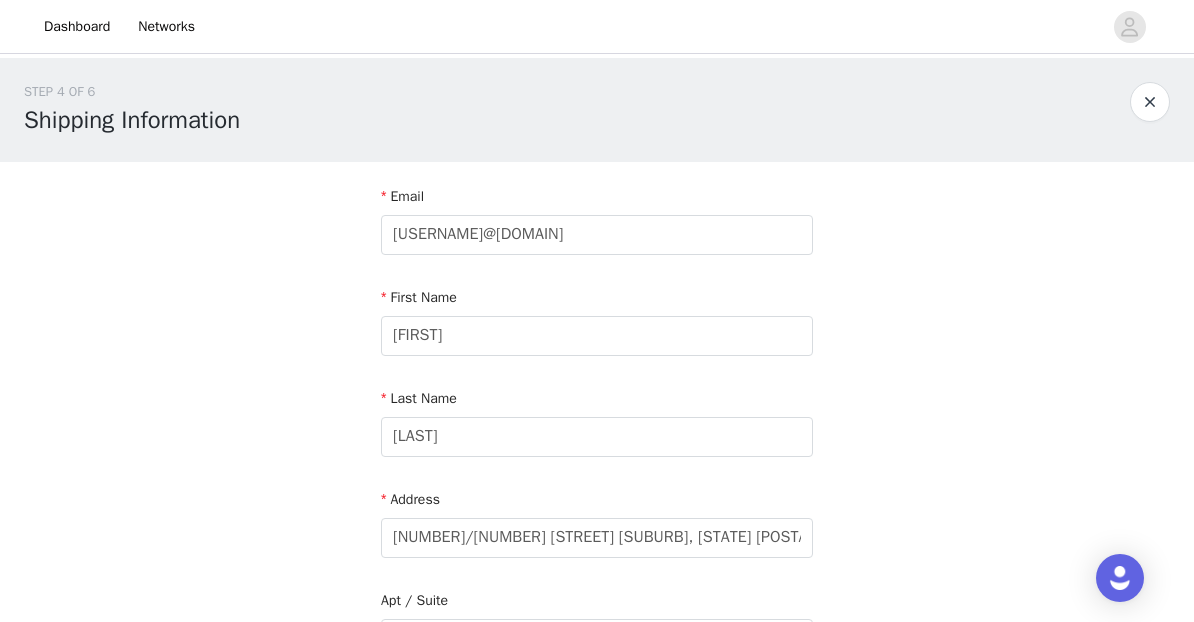 type on "Rhodes" 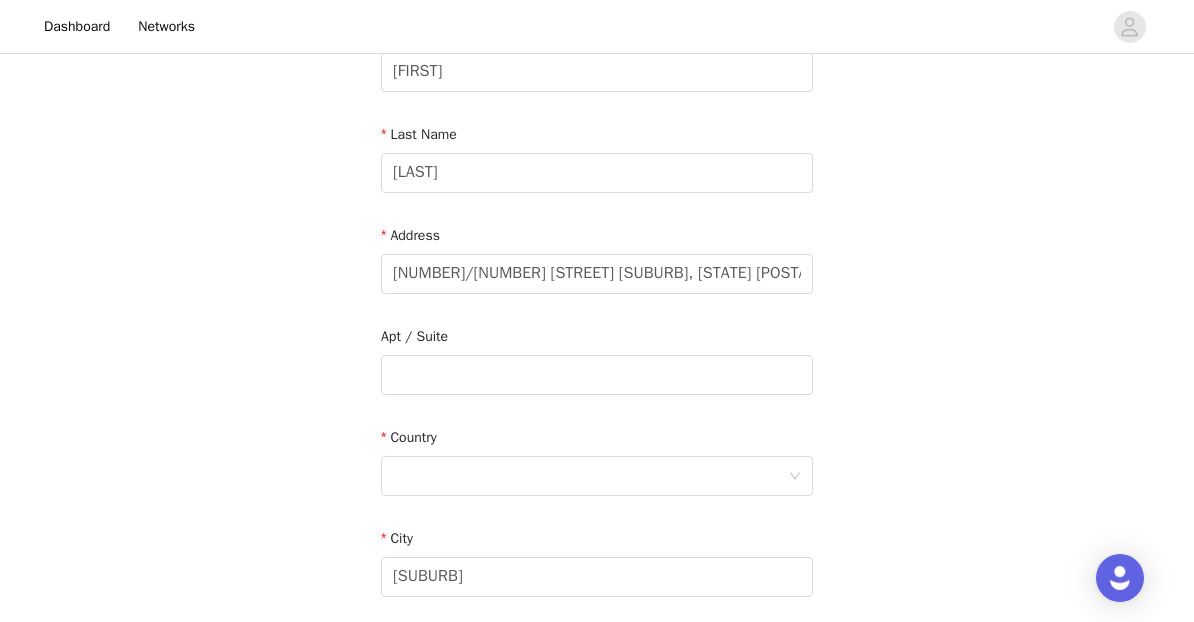 scroll, scrollTop: 268, scrollLeft: 0, axis: vertical 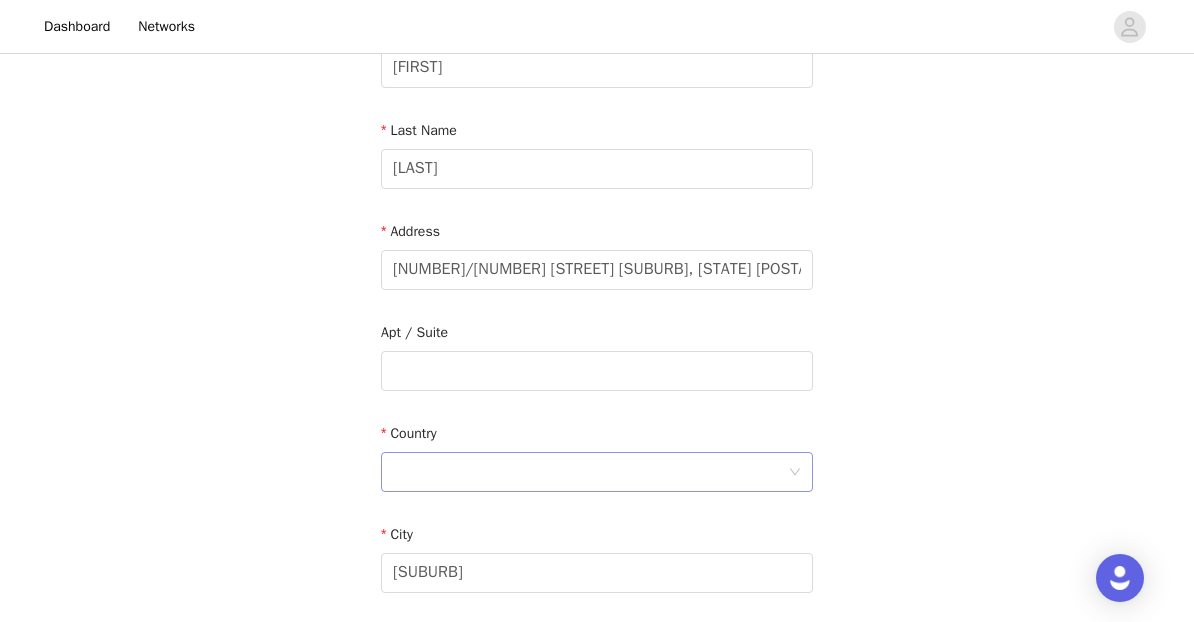 click at bounding box center (590, 472) 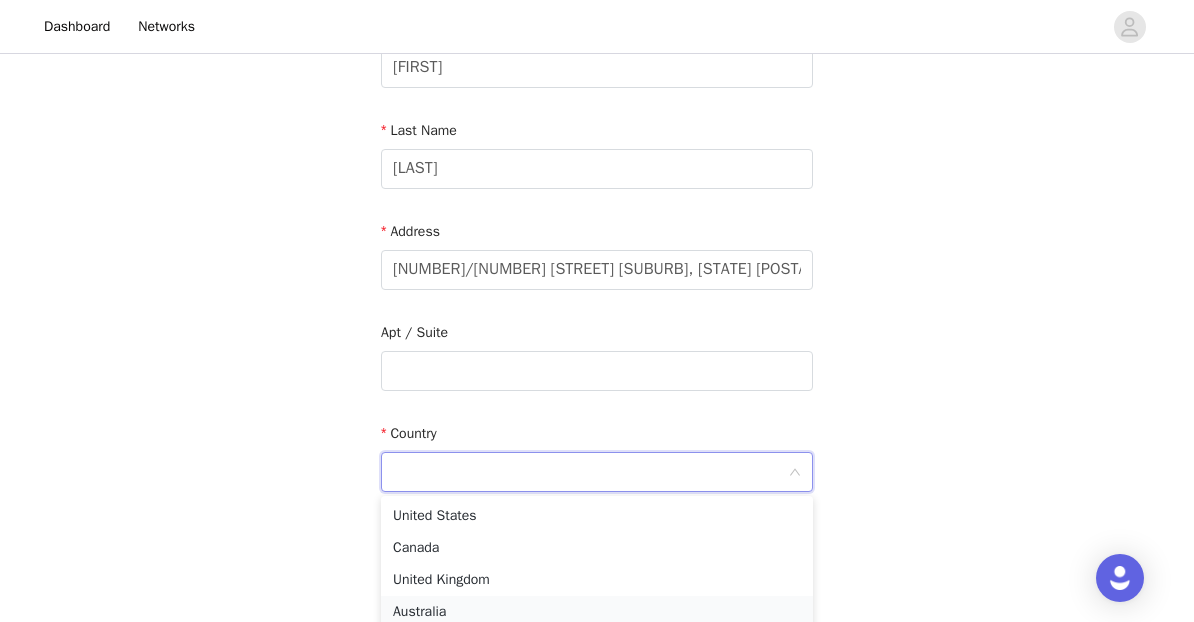 click on "Australia" at bounding box center (597, 612) 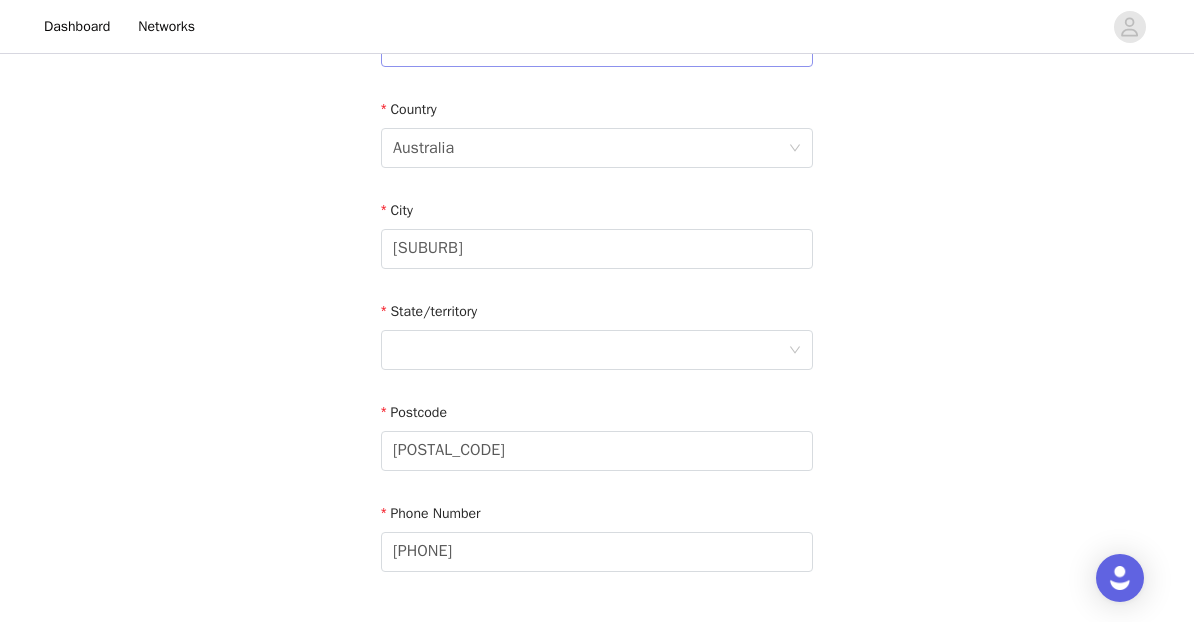 scroll, scrollTop: 593, scrollLeft: 0, axis: vertical 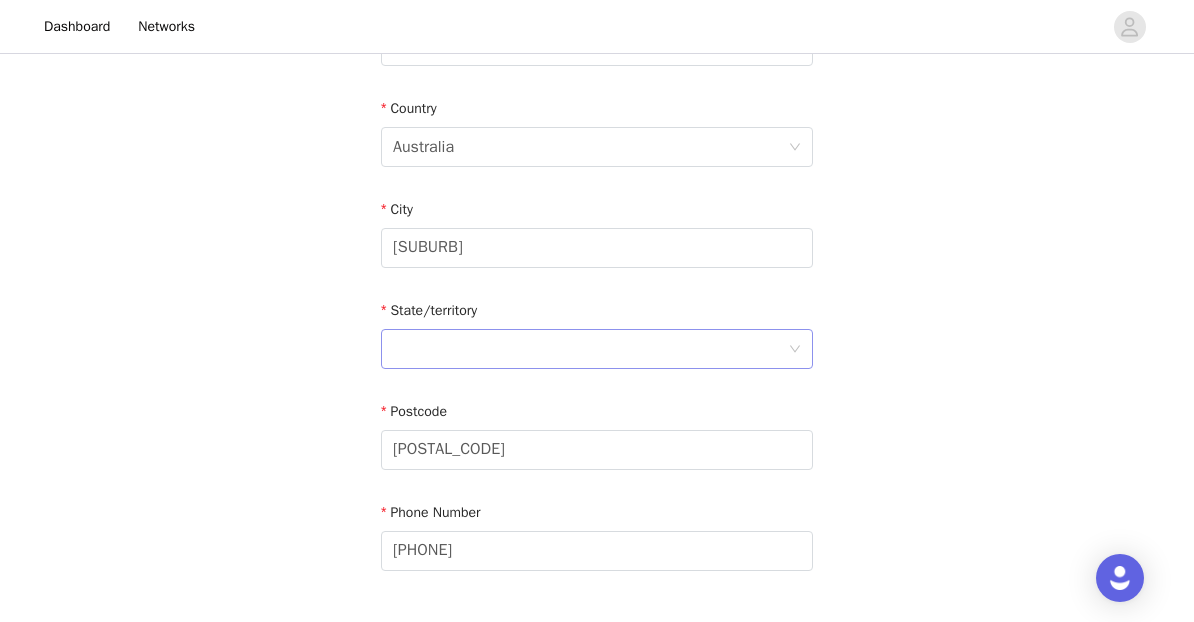 click at bounding box center (590, 349) 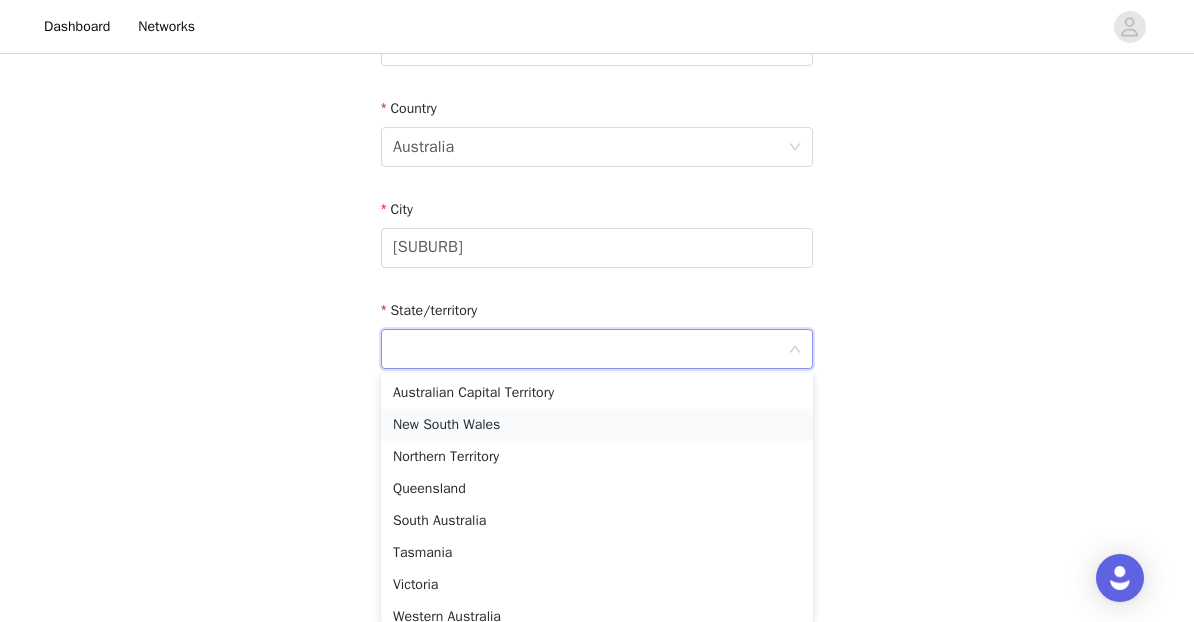 click on "New South Wales" at bounding box center (597, 425) 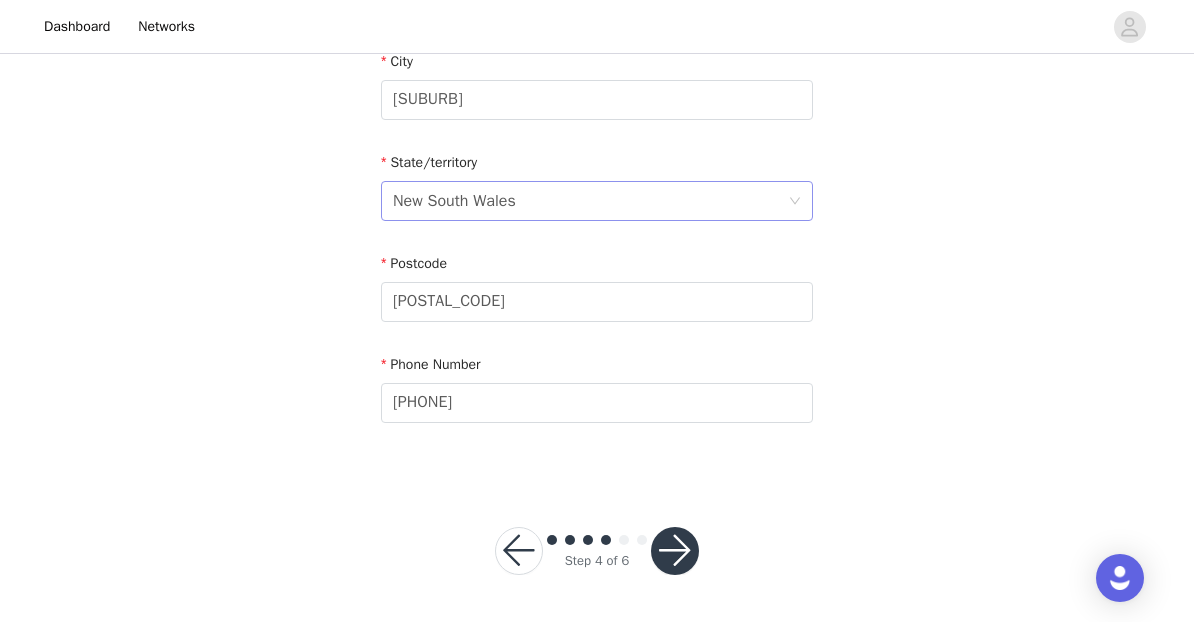 scroll, scrollTop: 741, scrollLeft: 0, axis: vertical 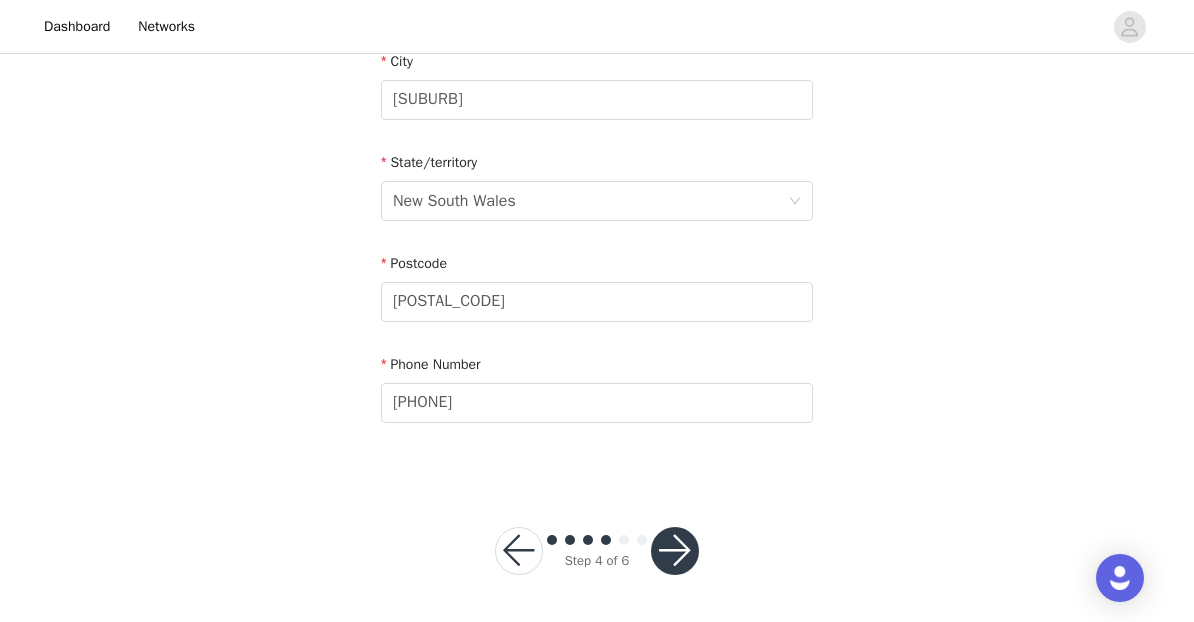 click at bounding box center (675, 551) 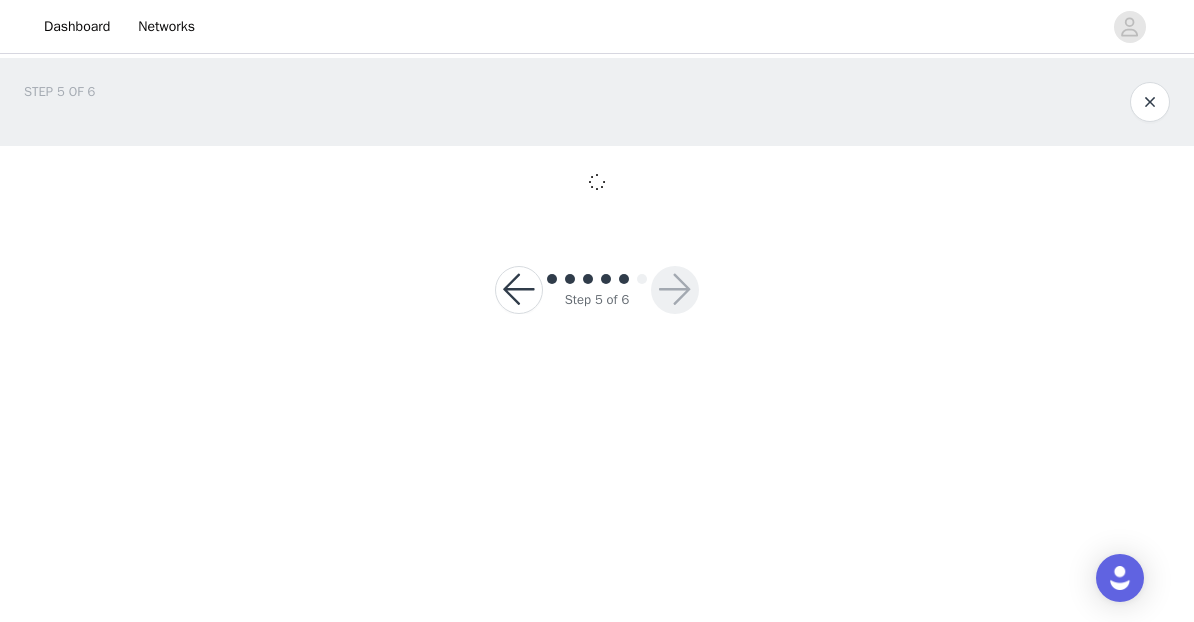 scroll, scrollTop: 0, scrollLeft: 0, axis: both 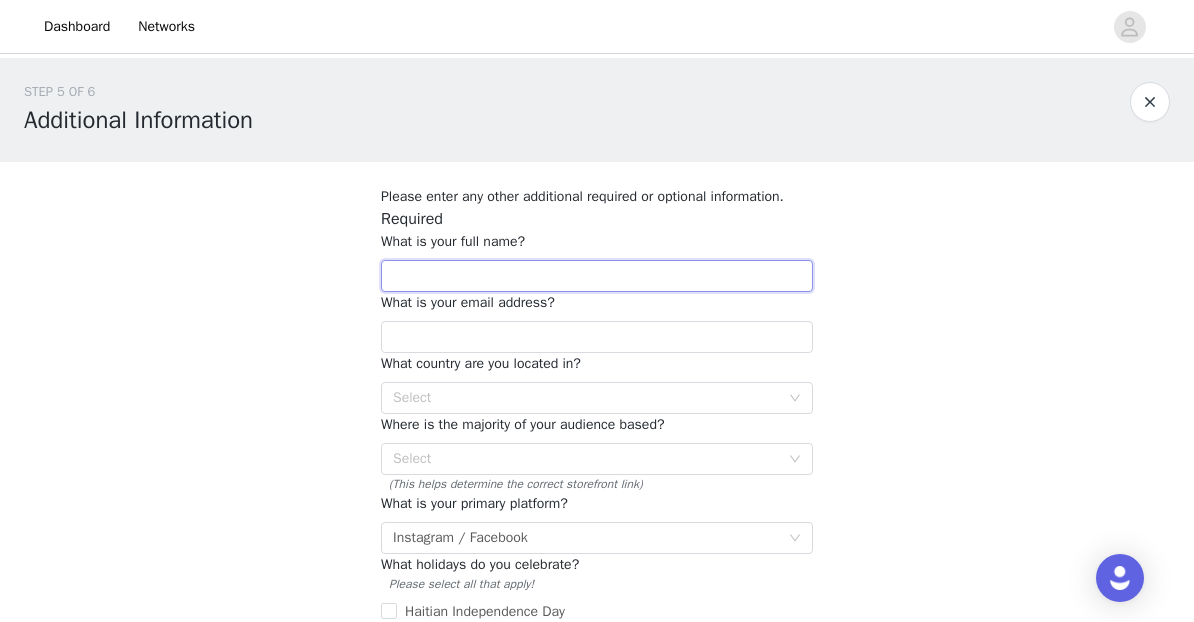 click at bounding box center (597, 276) 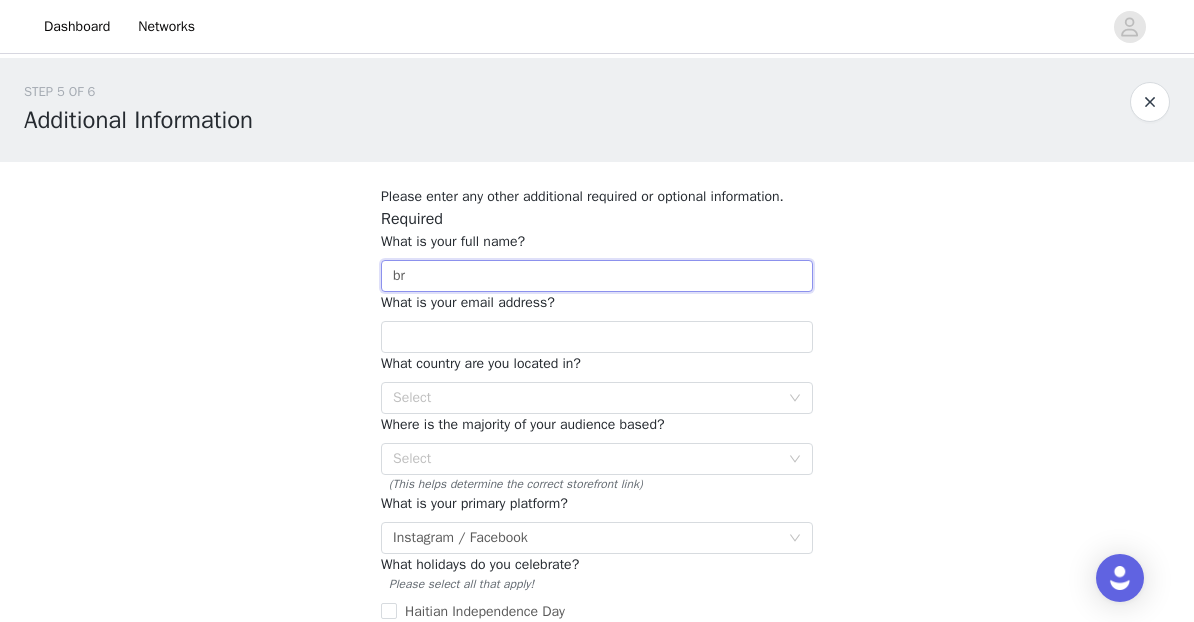type on "b" 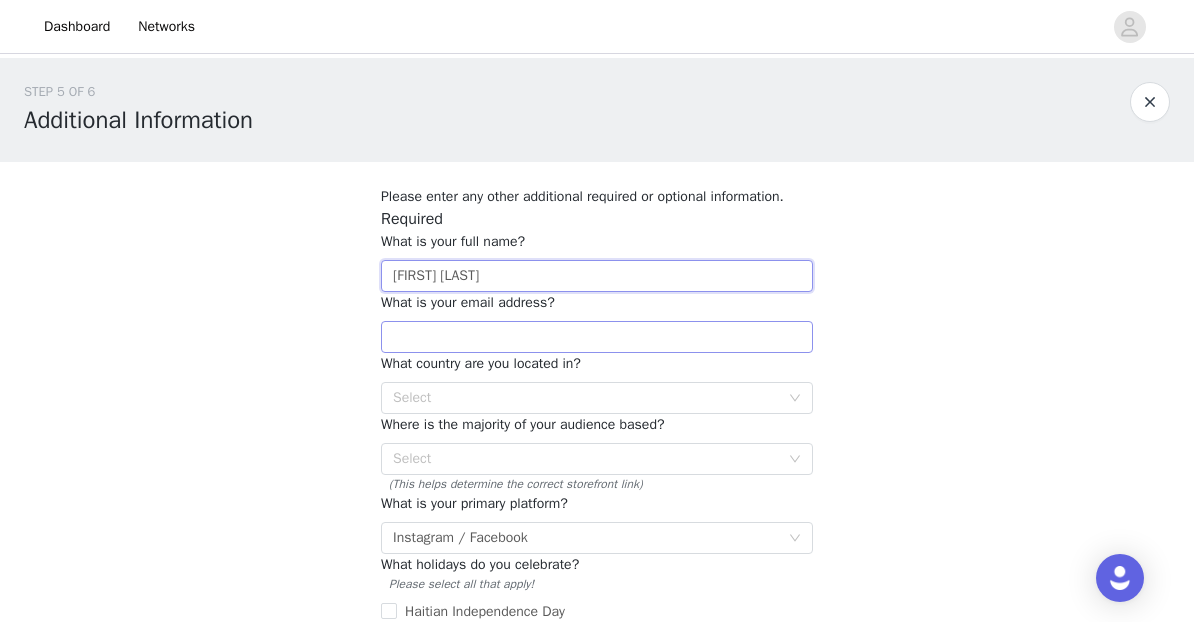 type on "Brian Cabigao" 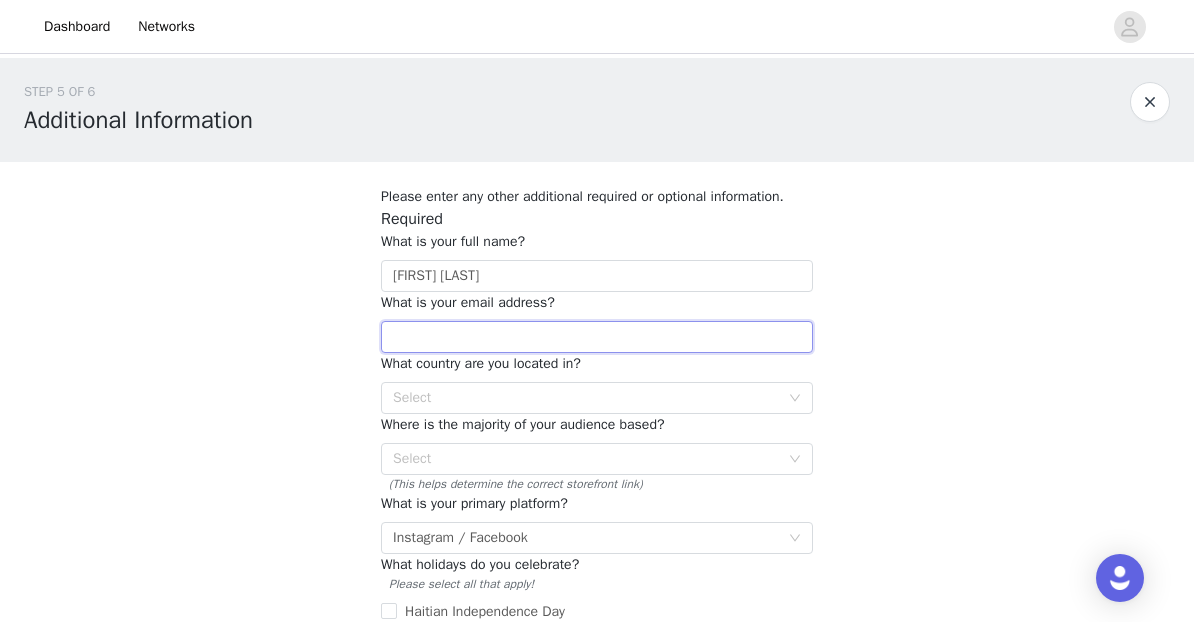 click at bounding box center [597, 337] 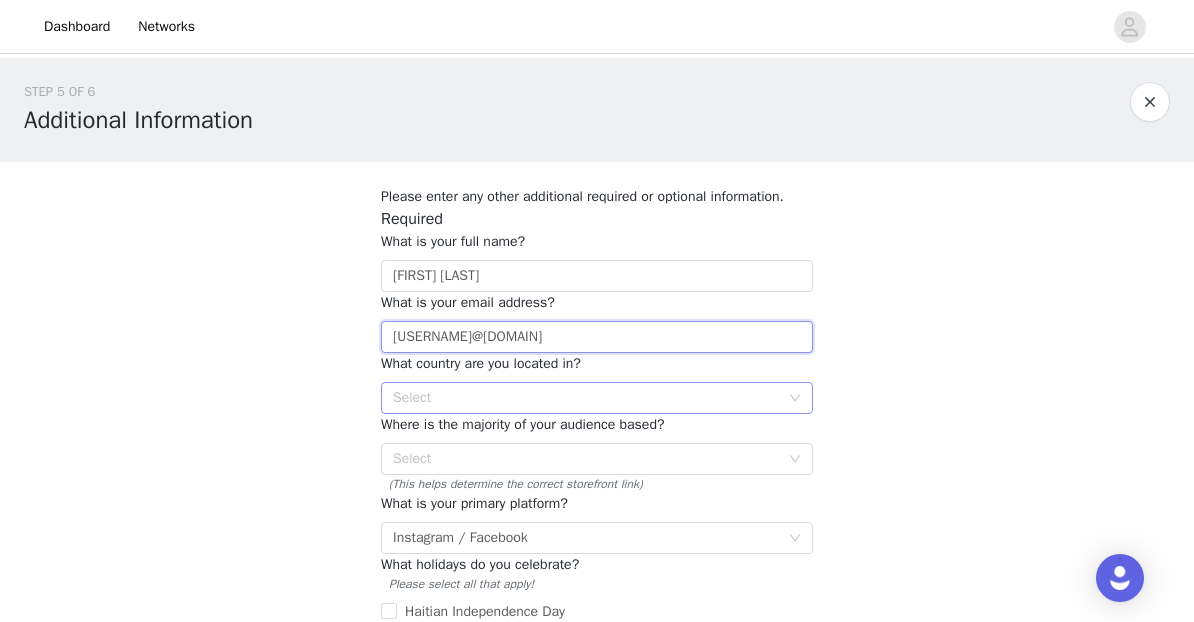 click on "Select" at bounding box center (586, 398) 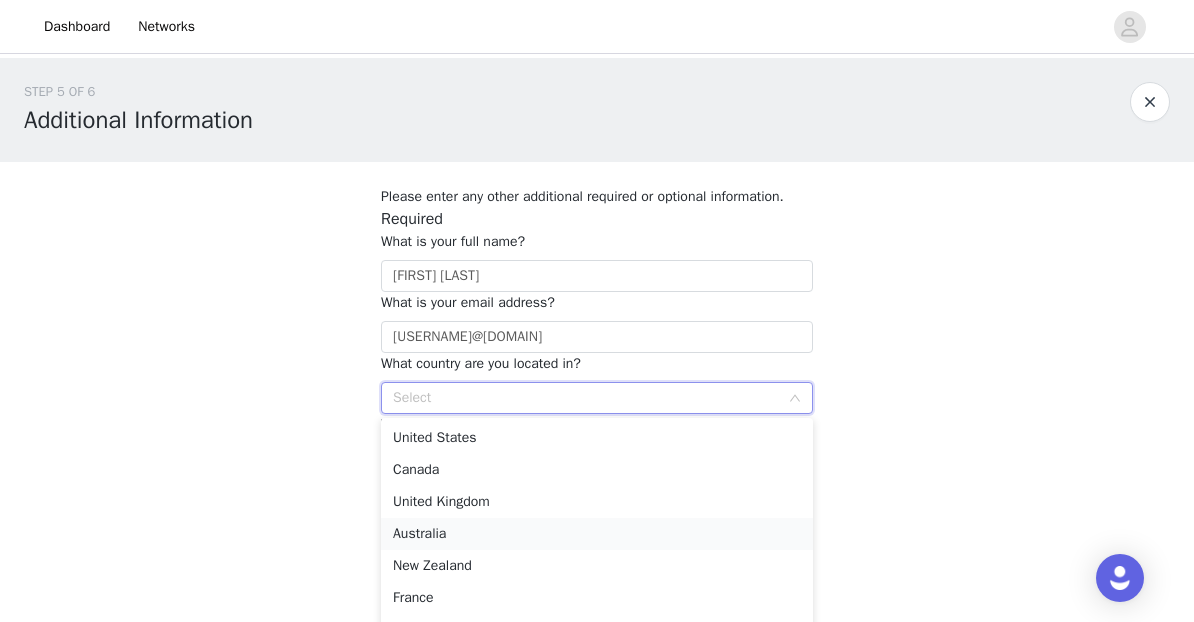 click on "Australia" at bounding box center (597, 534) 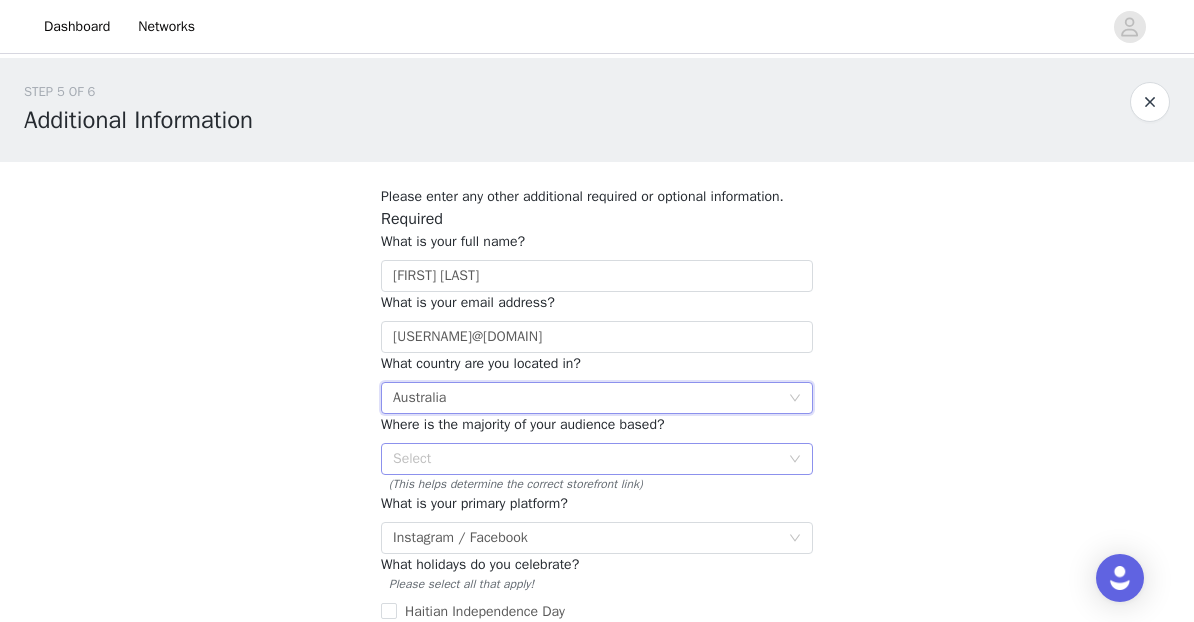 click on "Select" at bounding box center (590, 459) 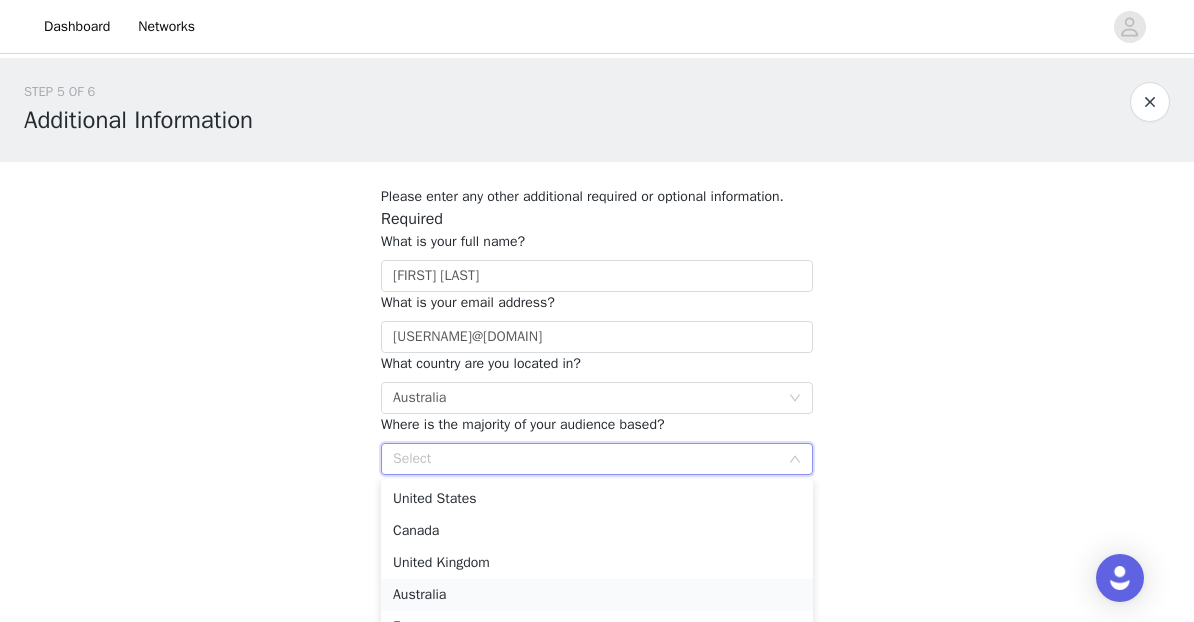 click on "Australia" at bounding box center (597, 595) 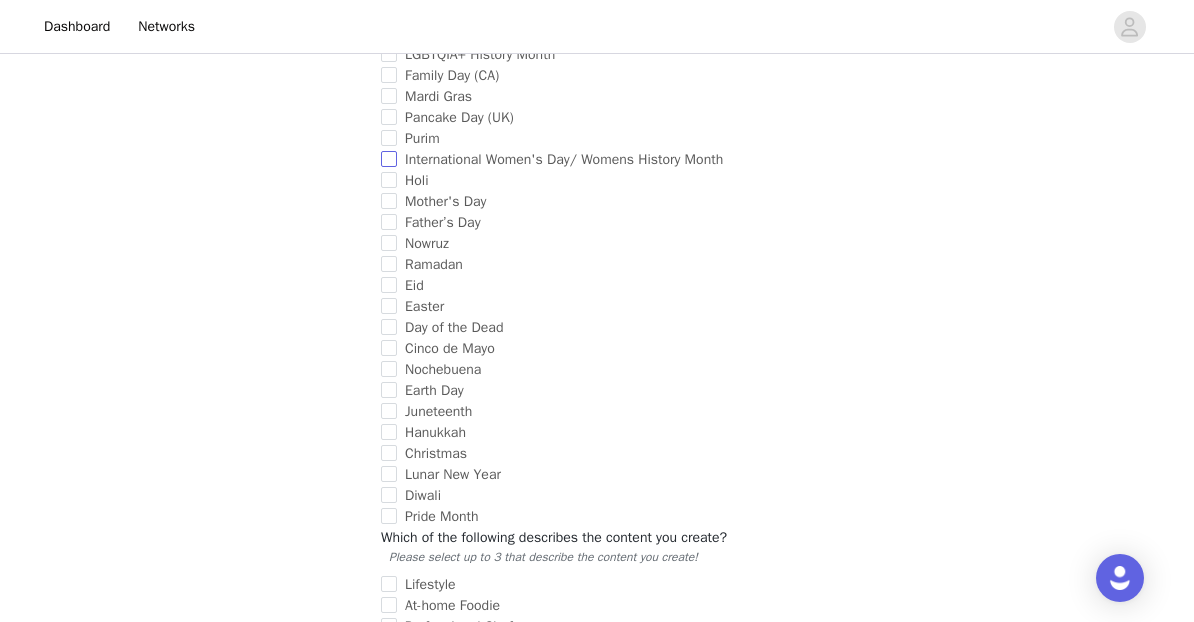 scroll, scrollTop: 639, scrollLeft: 0, axis: vertical 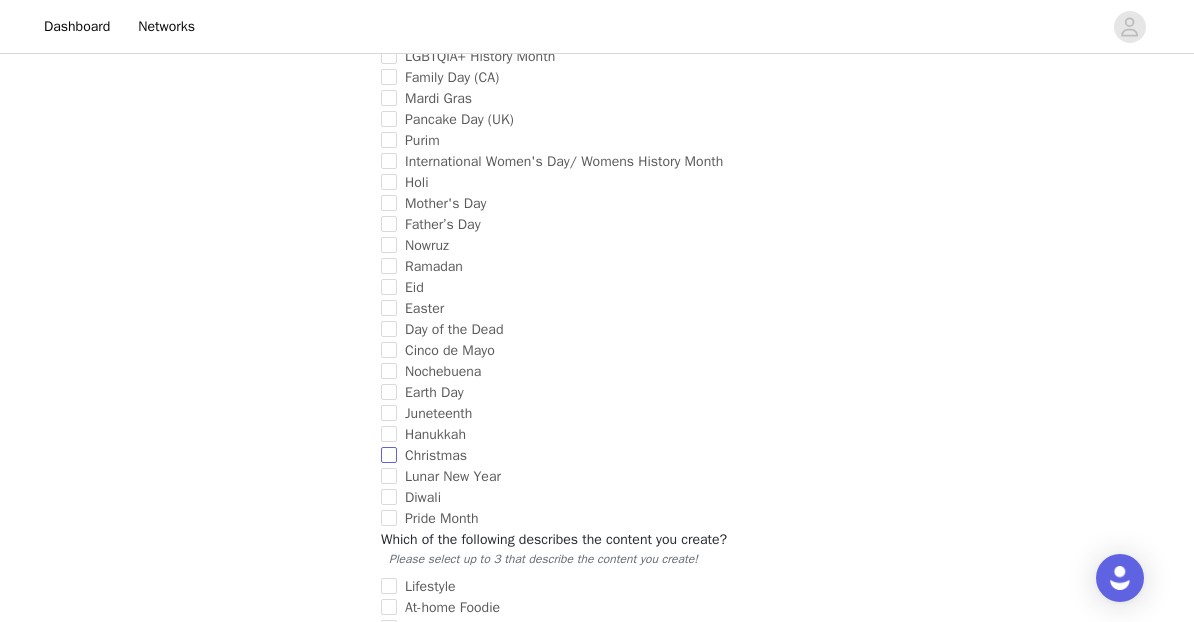 click on "Christmas" at bounding box center (389, 455) 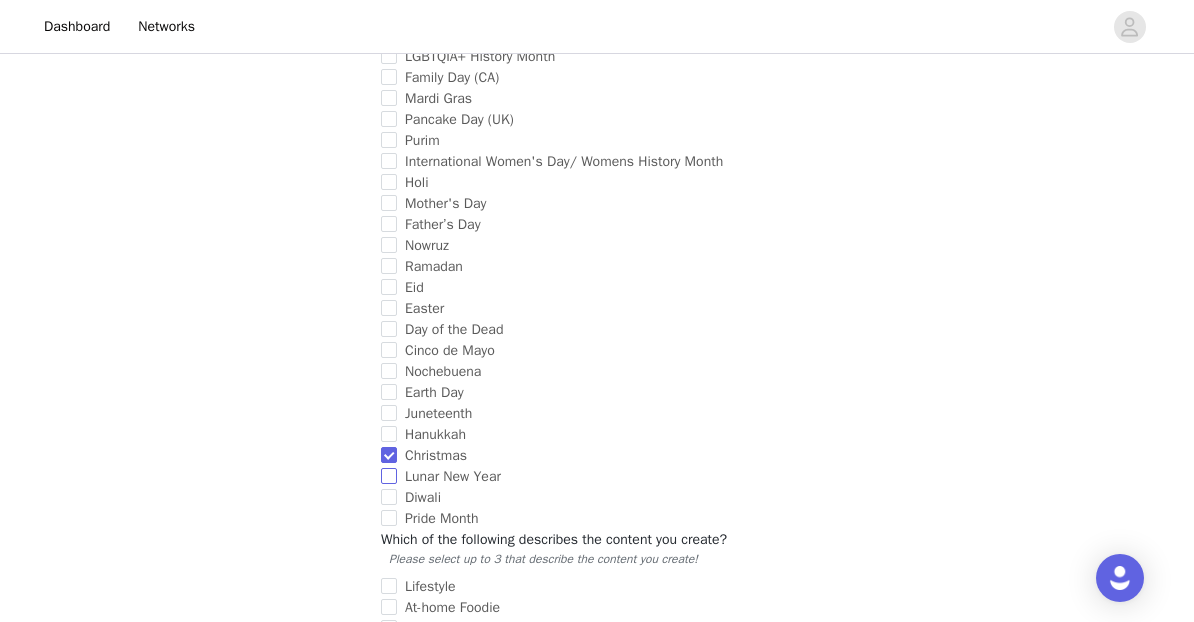 click on "Lunar New Year" at bounding box center [389, 476] 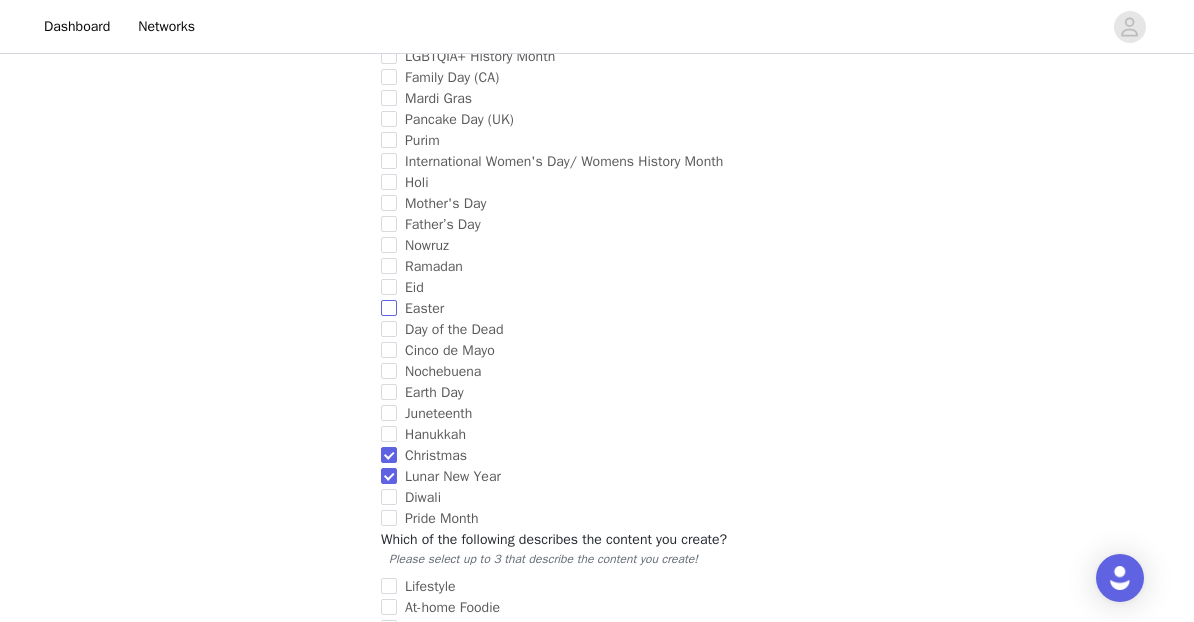 click on "Easter" at bounding box center [389, 308] 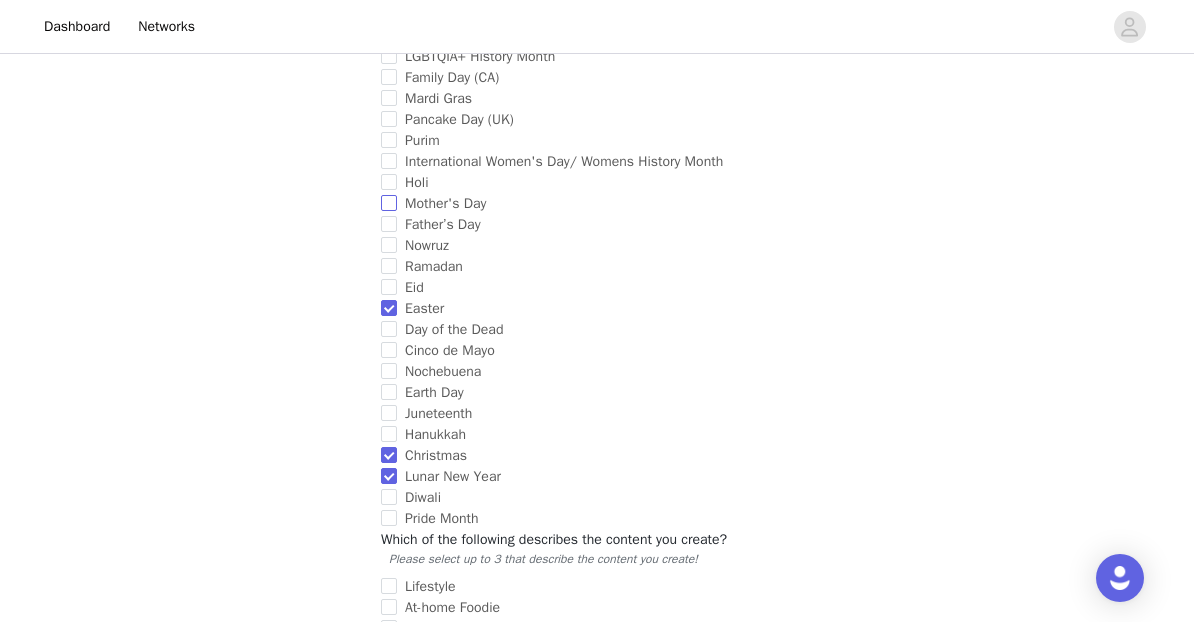 click on "Mother's Day" at bounding box center (389, 203) 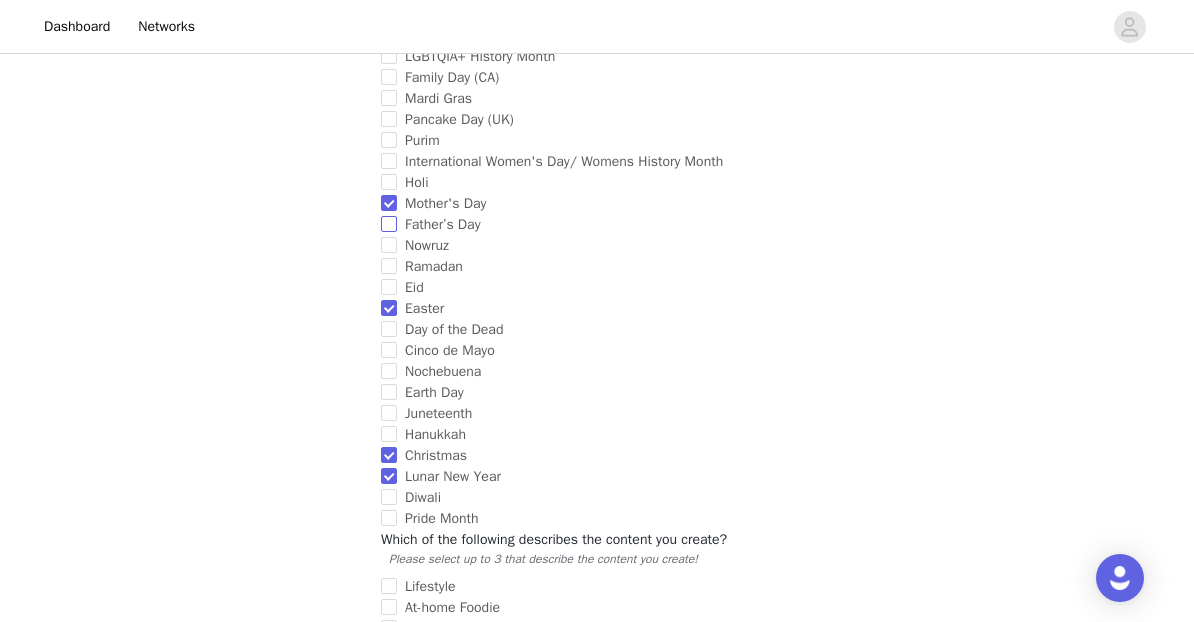 click on "Father’s Day" at bounding box center [389, 224] 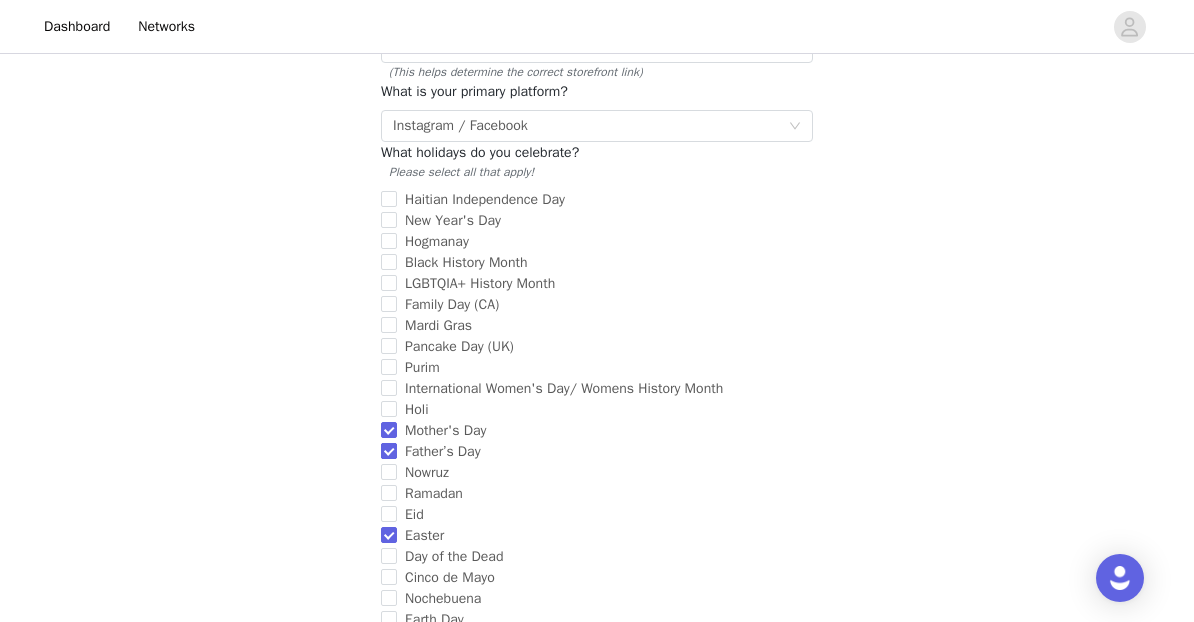 scroll, scrollTop: 410, scrollLeft: 0, axis: vertical 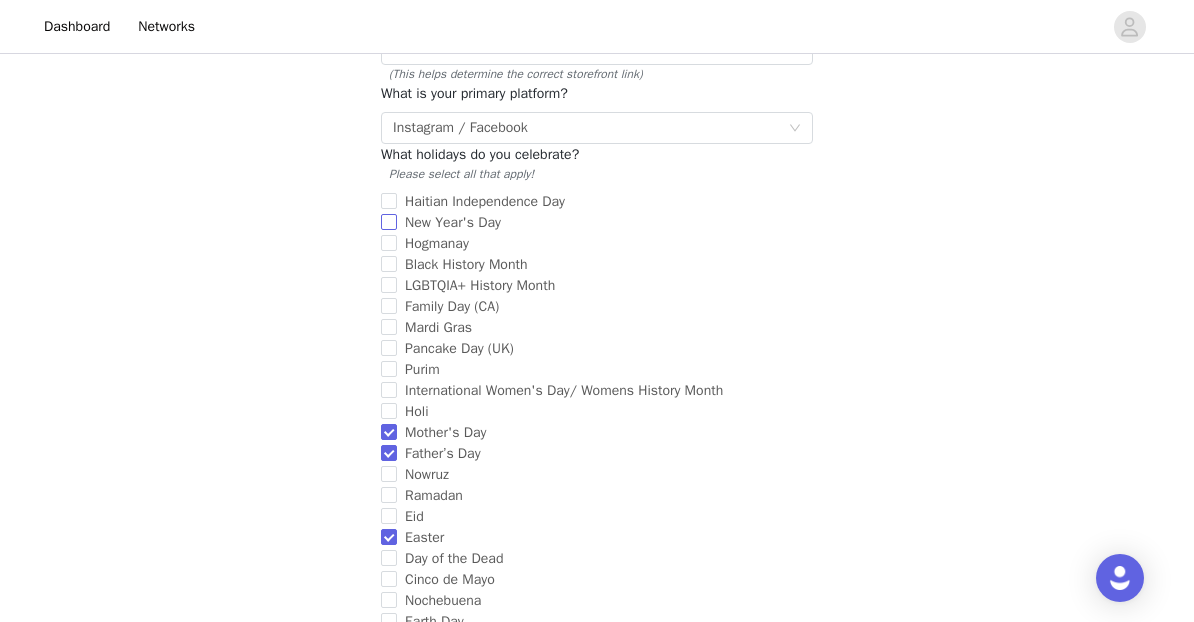 click on "New Year's Day" at bounding box center [389, 222] 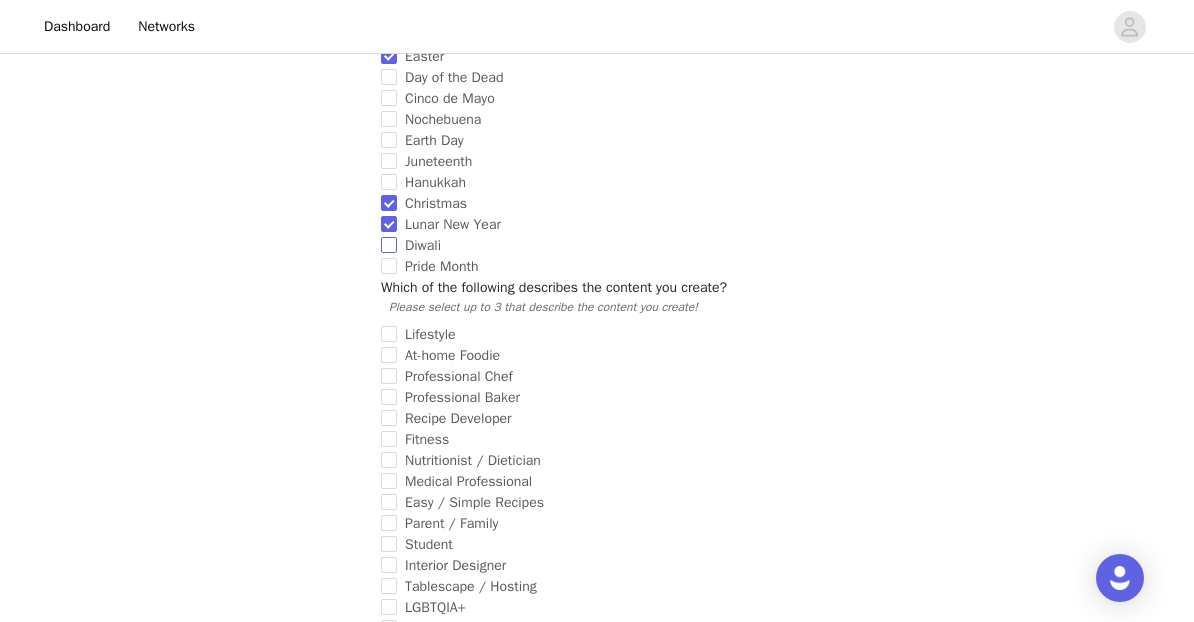 scroll, scrollTop: 895, scrollLeft: 0, axis: vertical 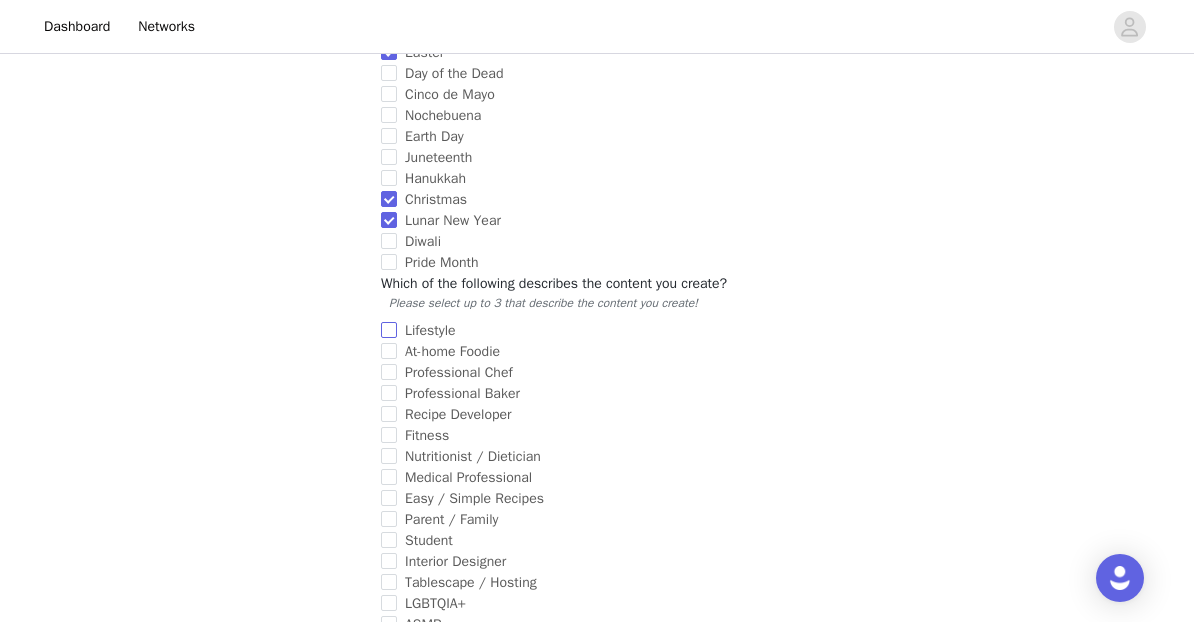 click on "Lifestyle" at bounding box center [389, 330] 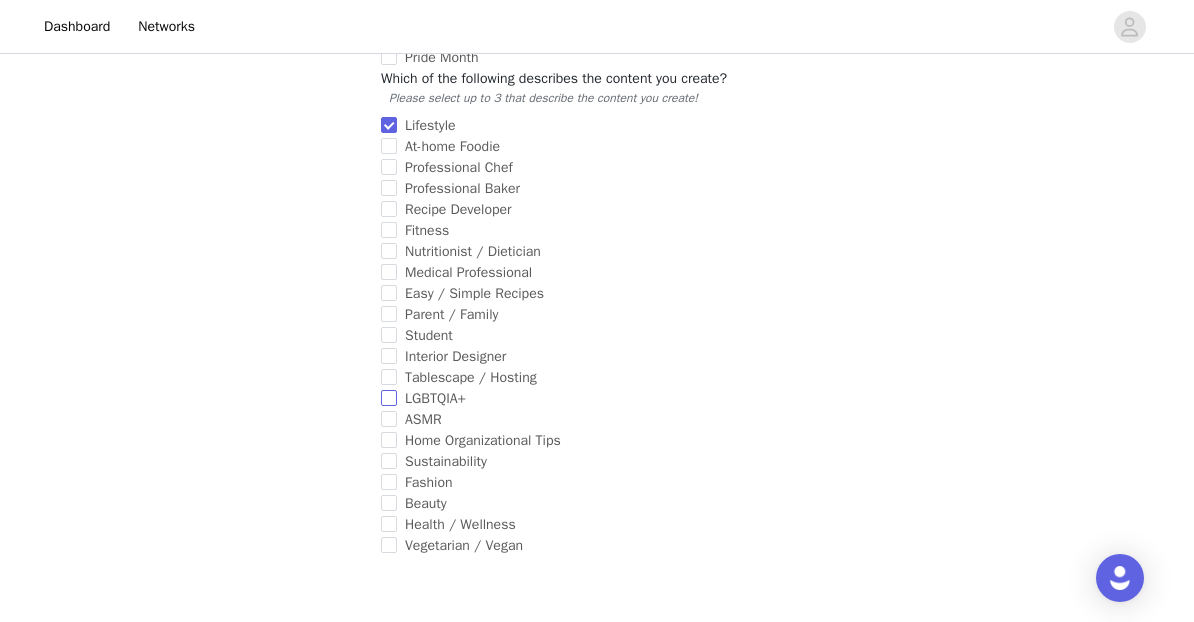scroll, scrollTop: 1103, scrollLeft: 0, axis: vertical 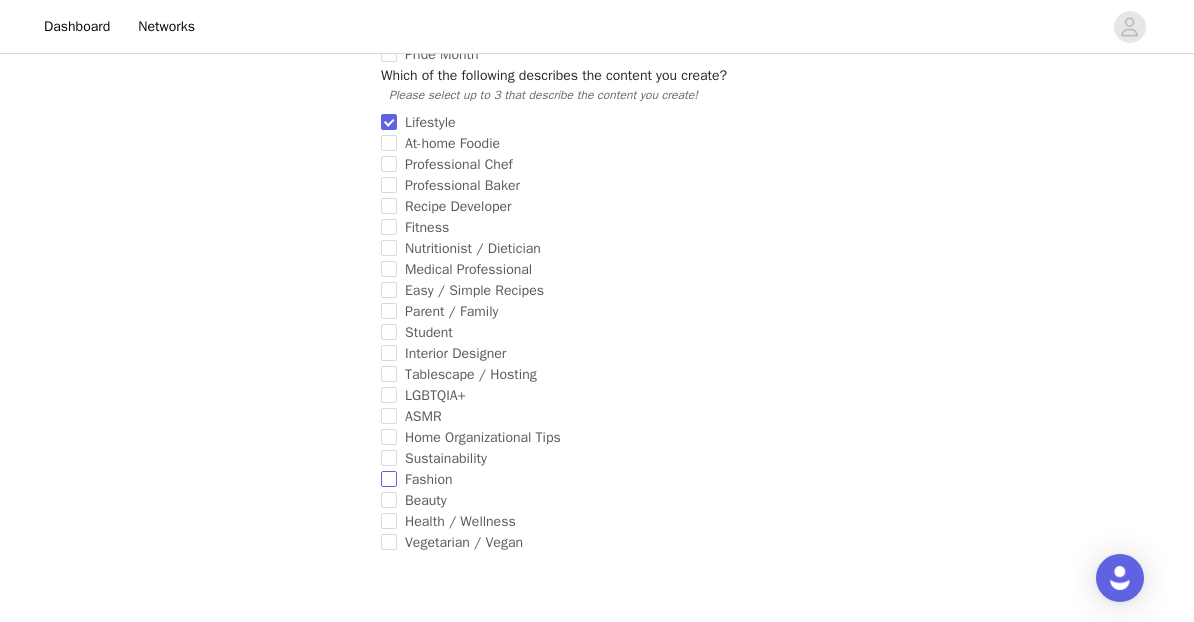 click on "Fashion" at bounding box center [389, 479] 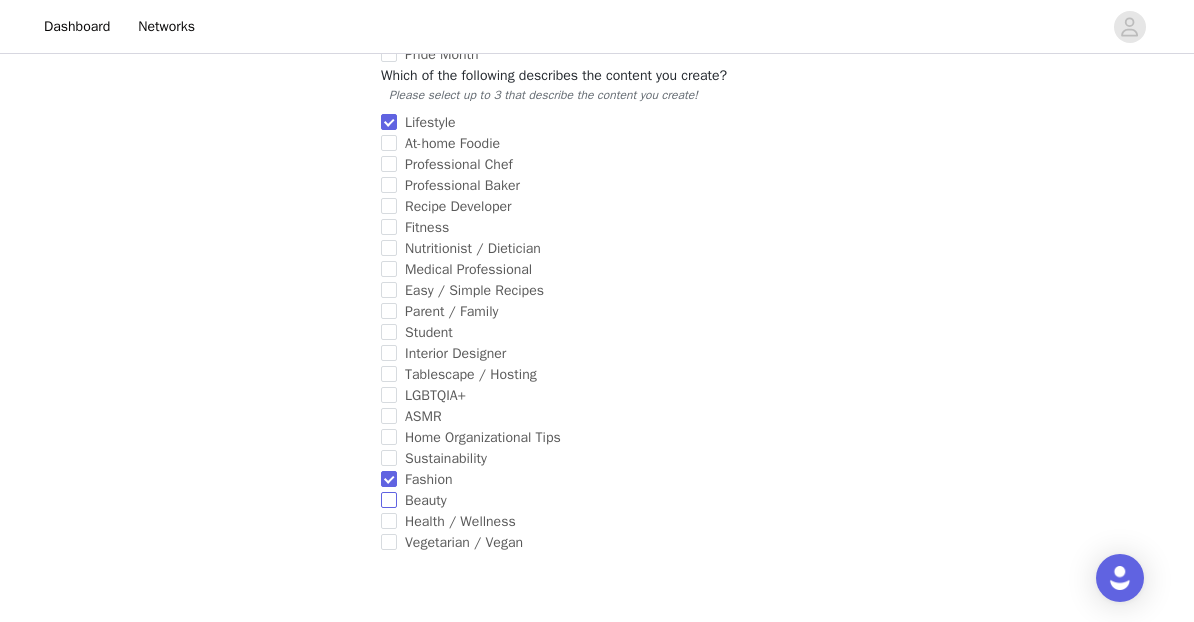 click on "Beauty" at bounding box center (389, 500) 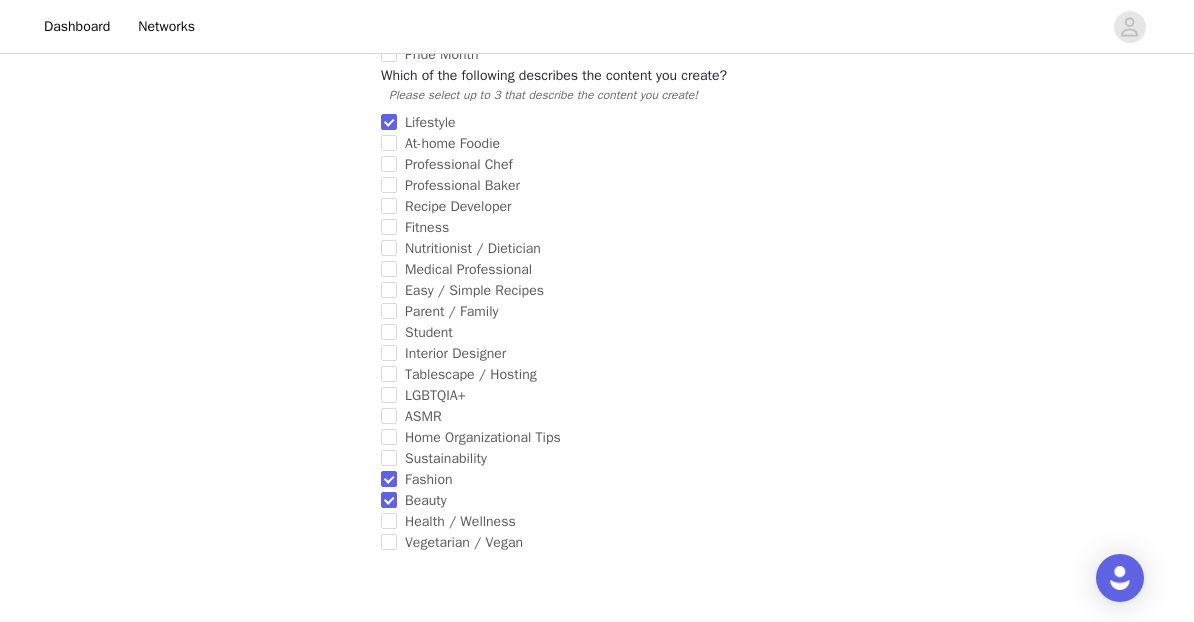 scroll, scrollTop: 1240, scrollLeft: 0, axis: vertical 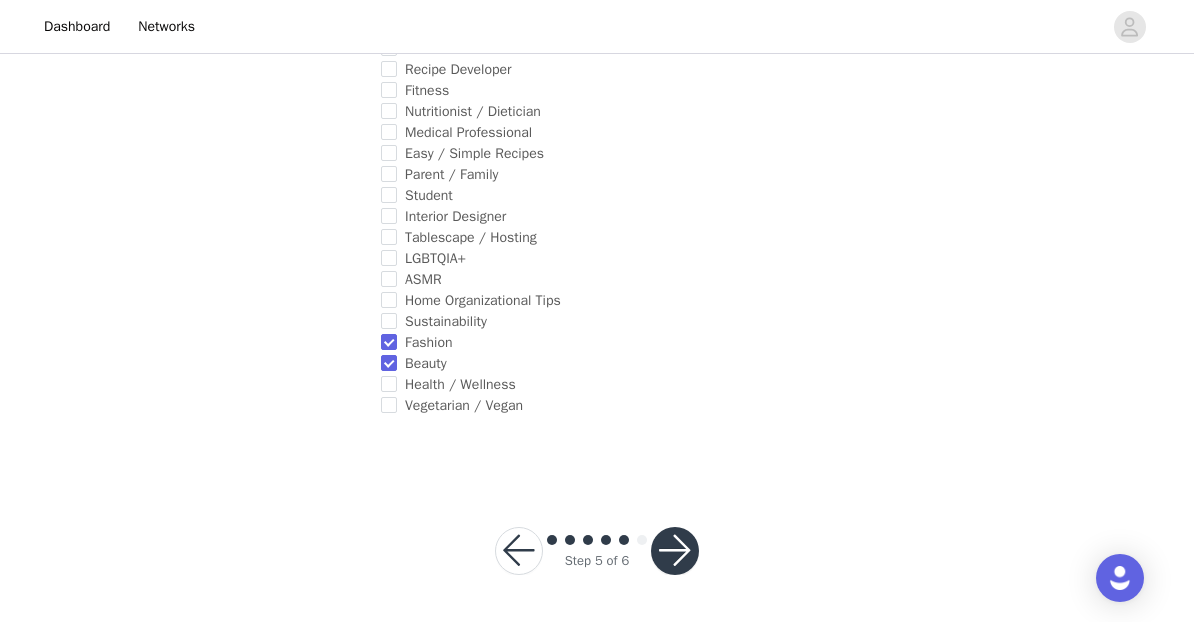 click at bounding box center (675, 551) 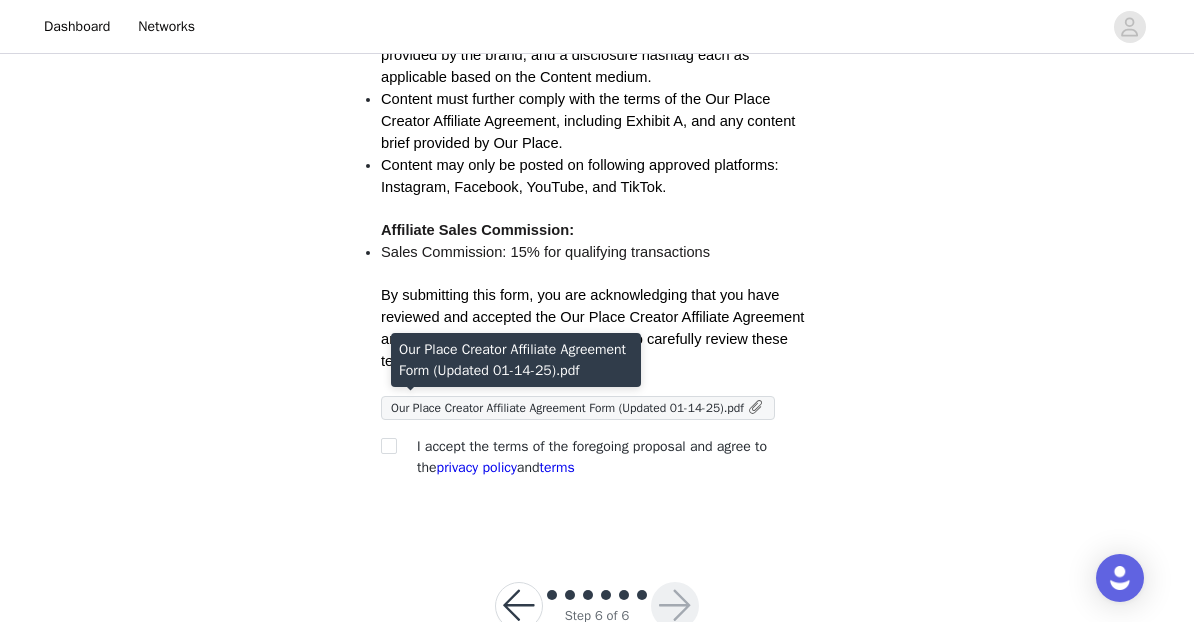 scroll, scrollTop: 640, scrollLeft: 0, axis: vertical 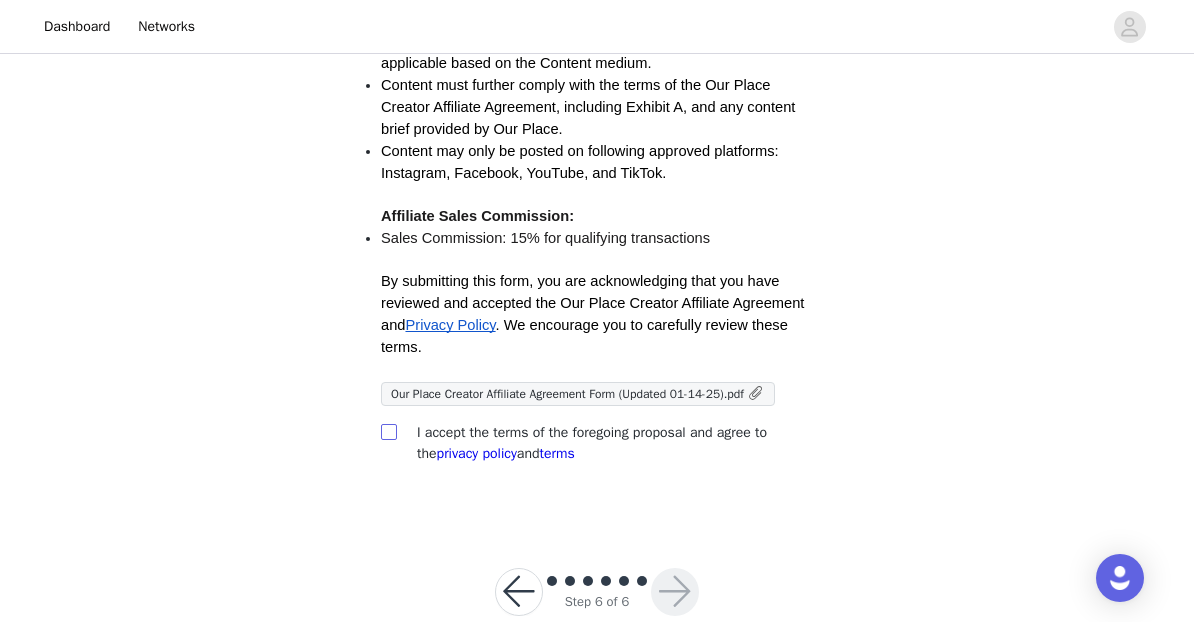 click at bounding box center (388, 431) 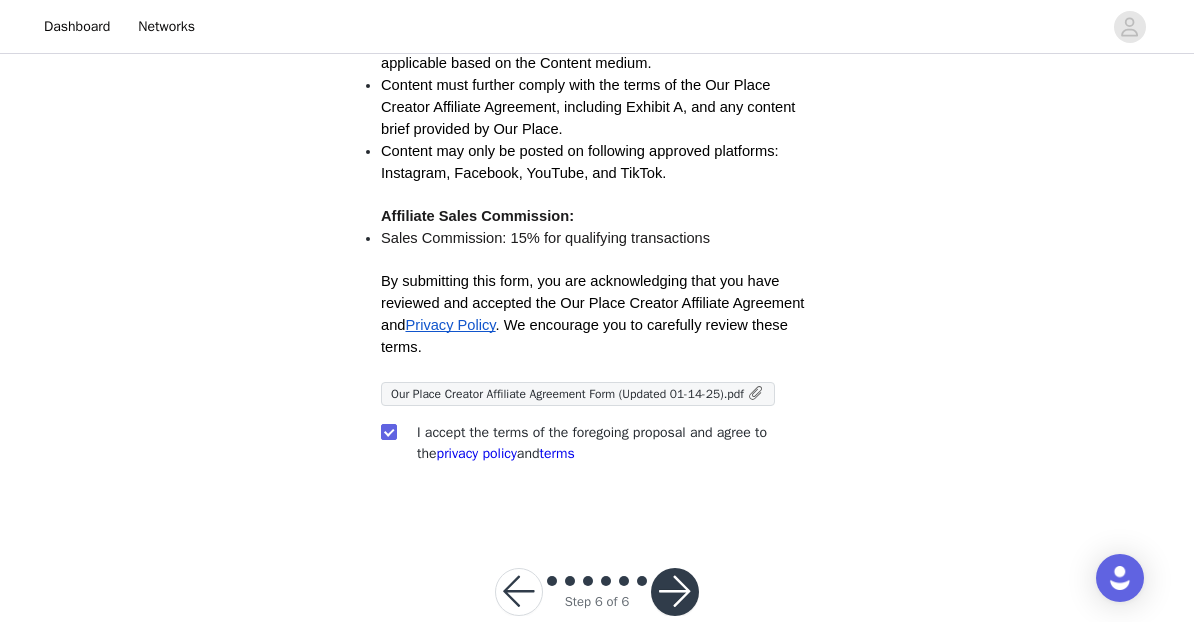 scroll, scrollTop: 681, scrollLeft: 0, axis: vertical 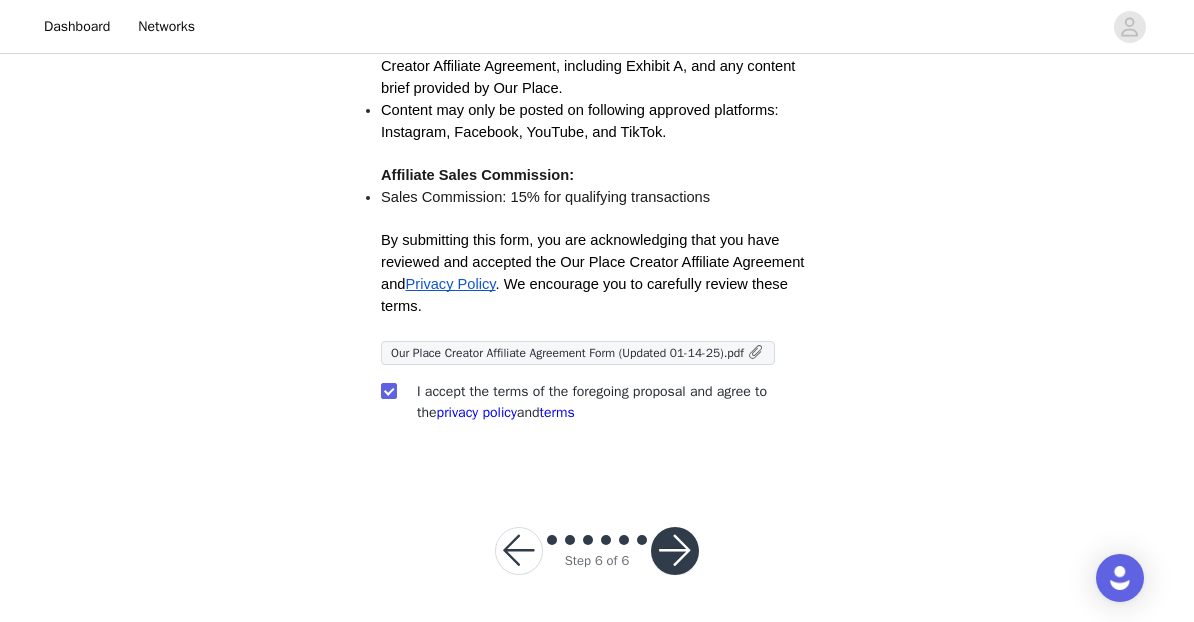 click at bounding box center (675, 551) 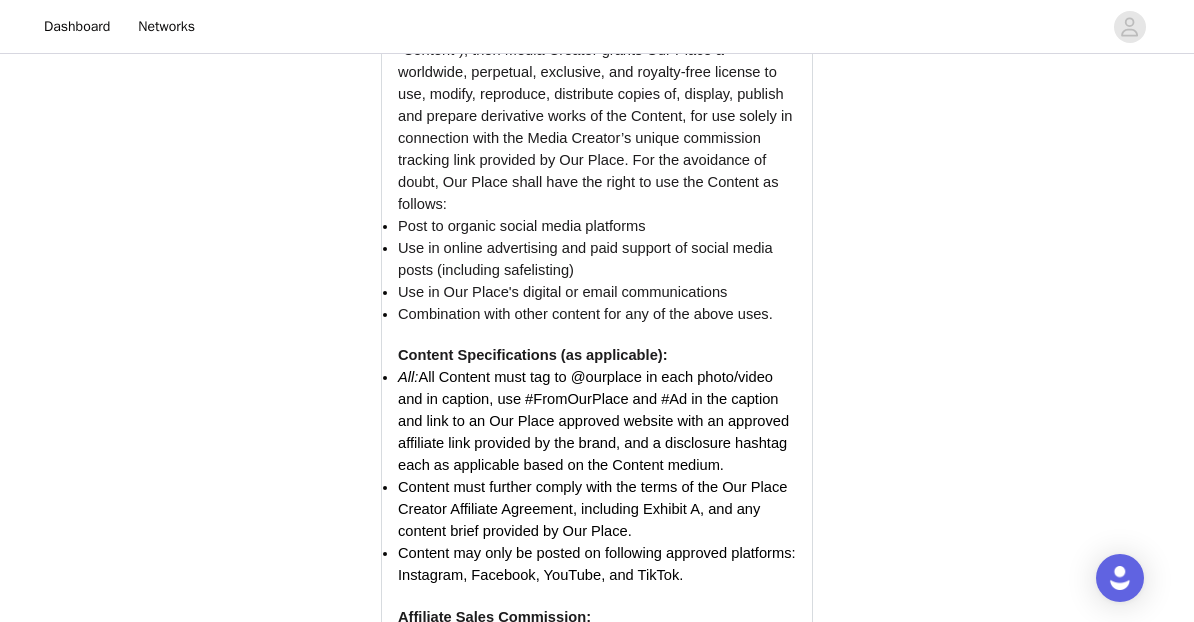 scroll, scrollTop: 1828, scrollLeft: 0, axis: vertical 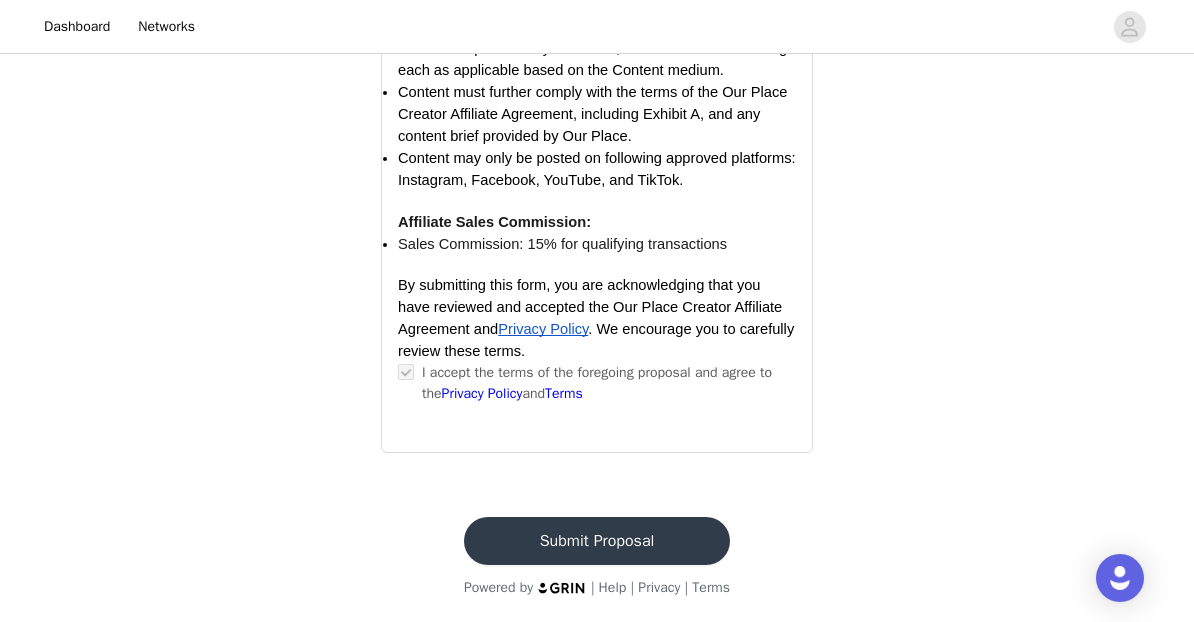 click on "Submit Proposal" at bounding box center (597, 541) 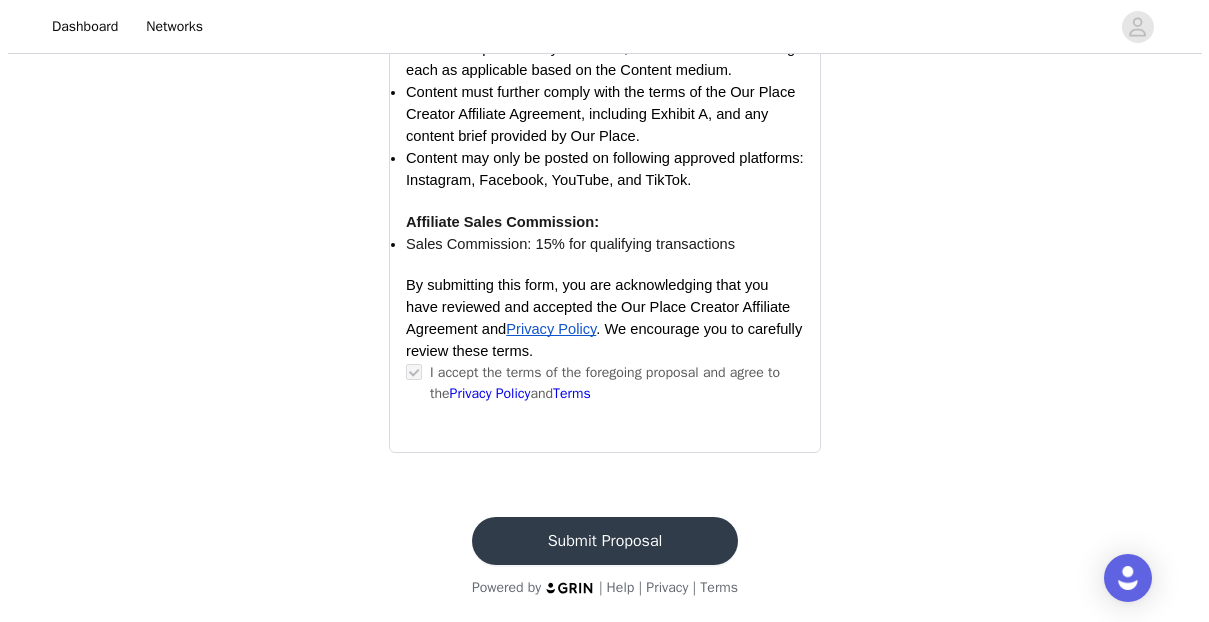 scroll, scrollTop: 0, scrollLeft: 0, axis: both 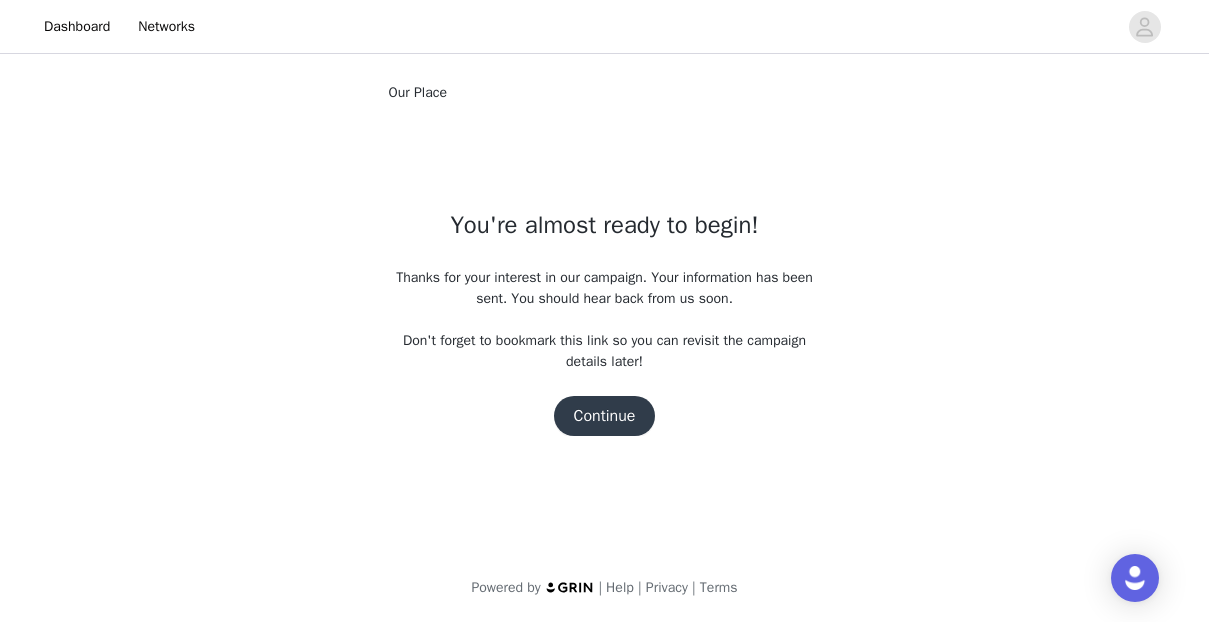 click on "Continue" at bounding box center (605, 416) 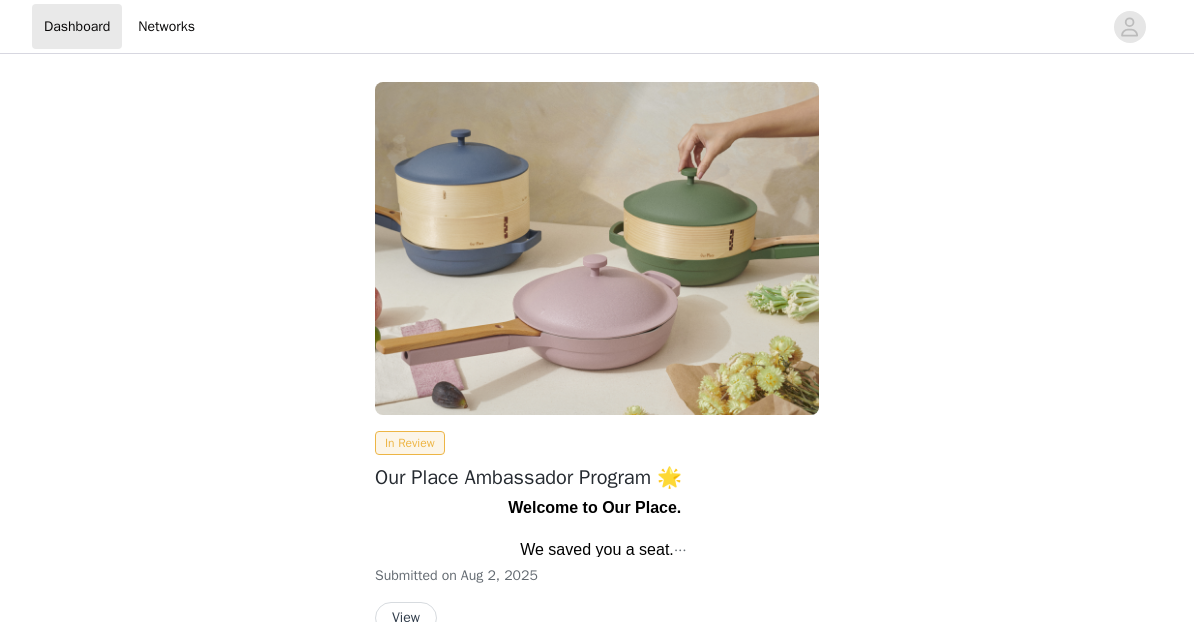 scroll, scrollTop: 0, scrollLeft: 0, axis: both 